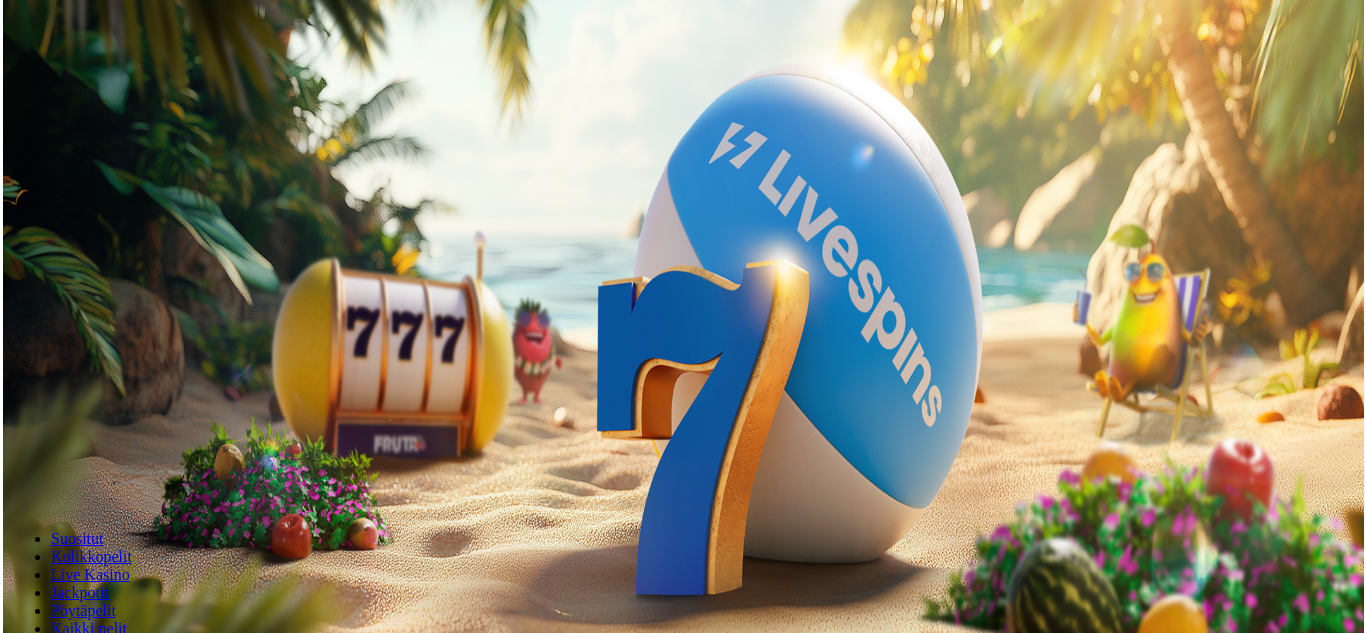 scroll, scrollTop: 0, scrollLeft: 0, axis: both 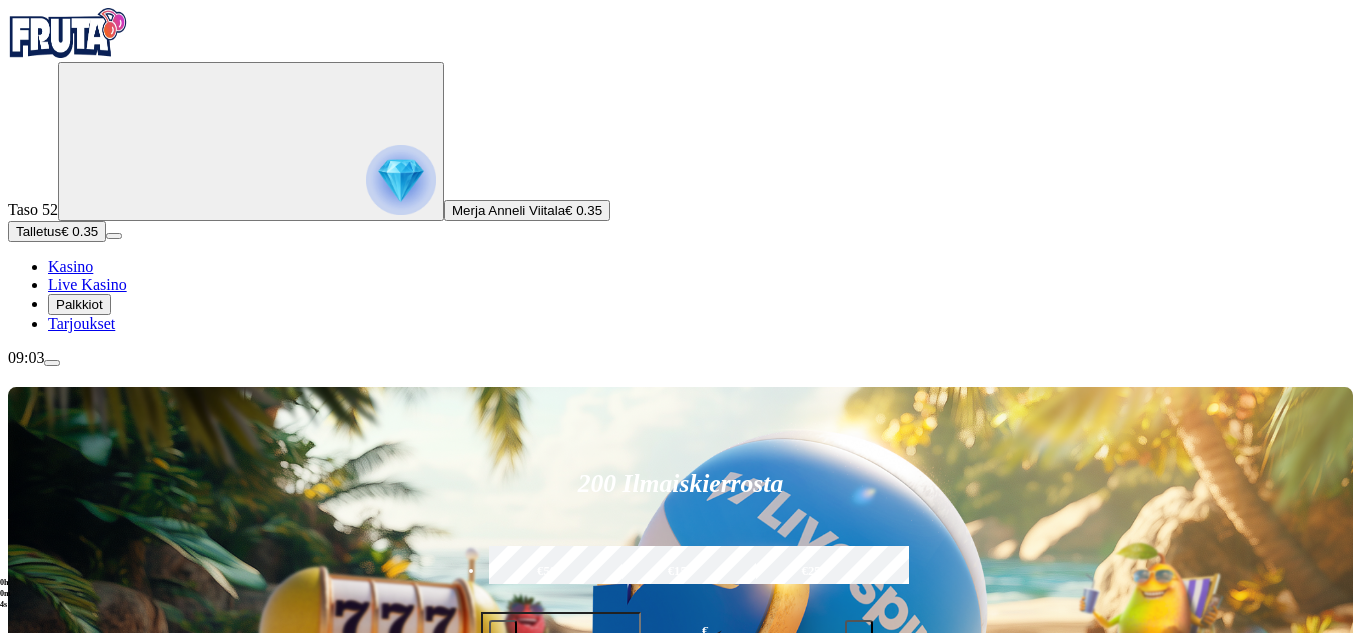 click on "€50" at bounding box center (547, 572) 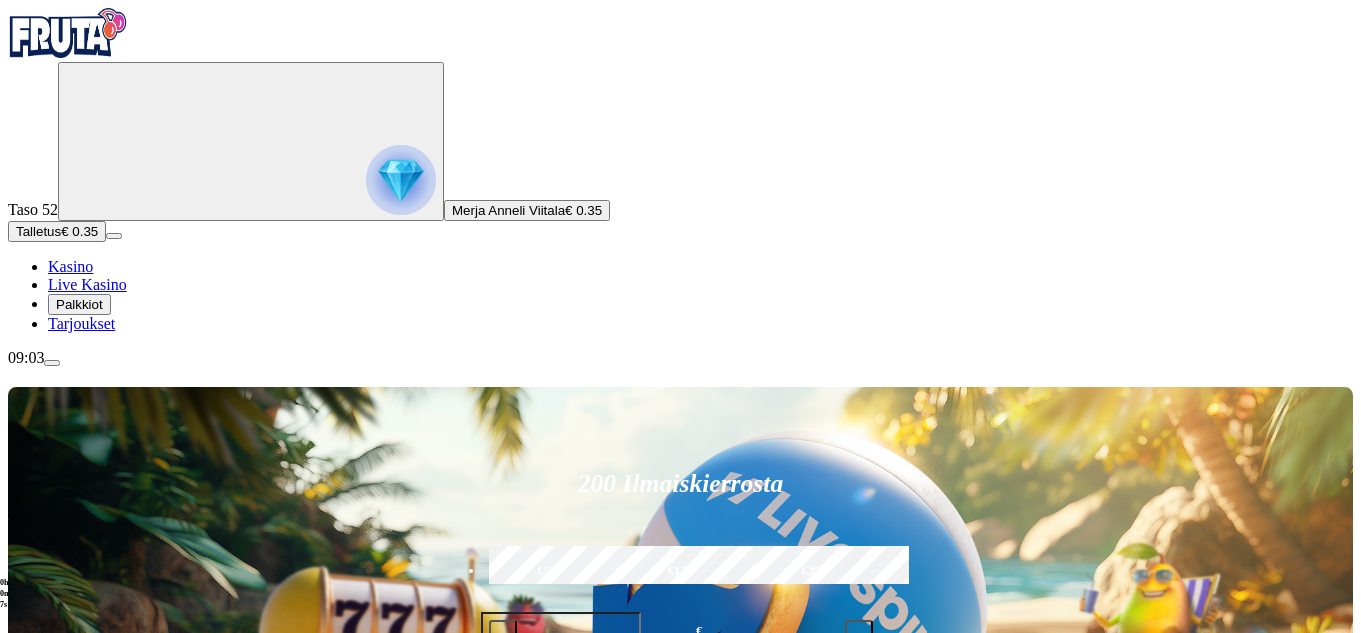 click on "Talleta ja pelaa" at bounding box center [681, 695] 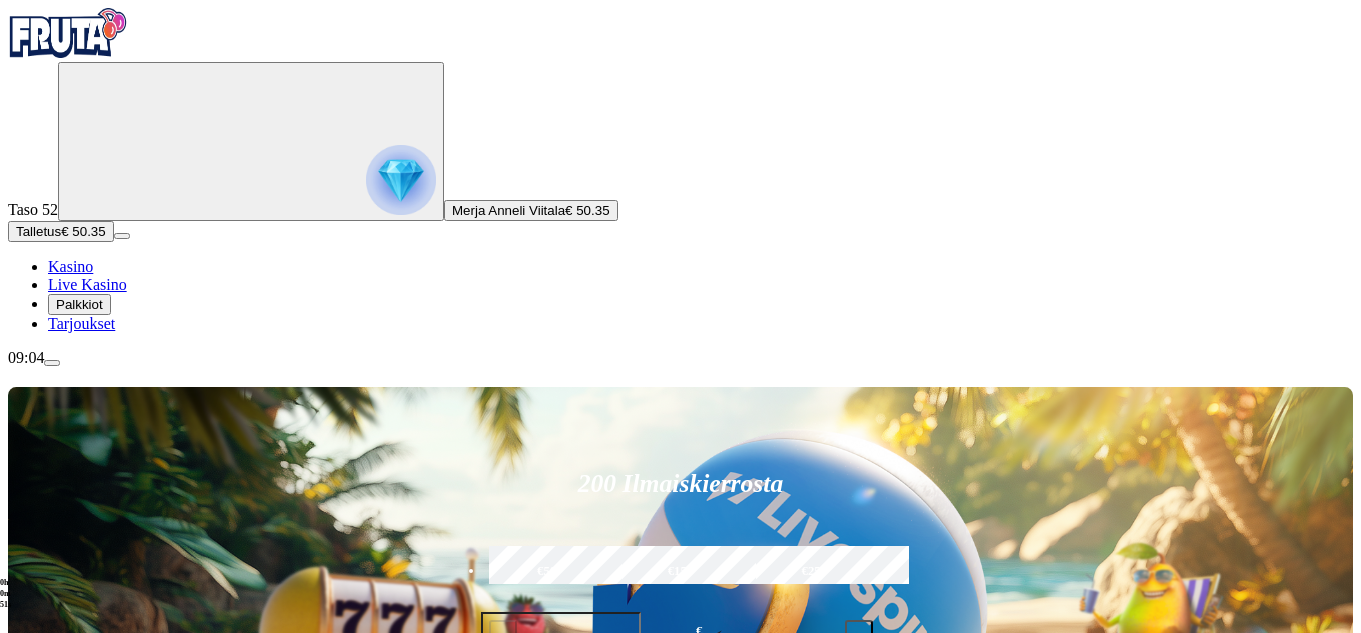 click on "Pelaa nyt" at bounding box center [77, 1144] 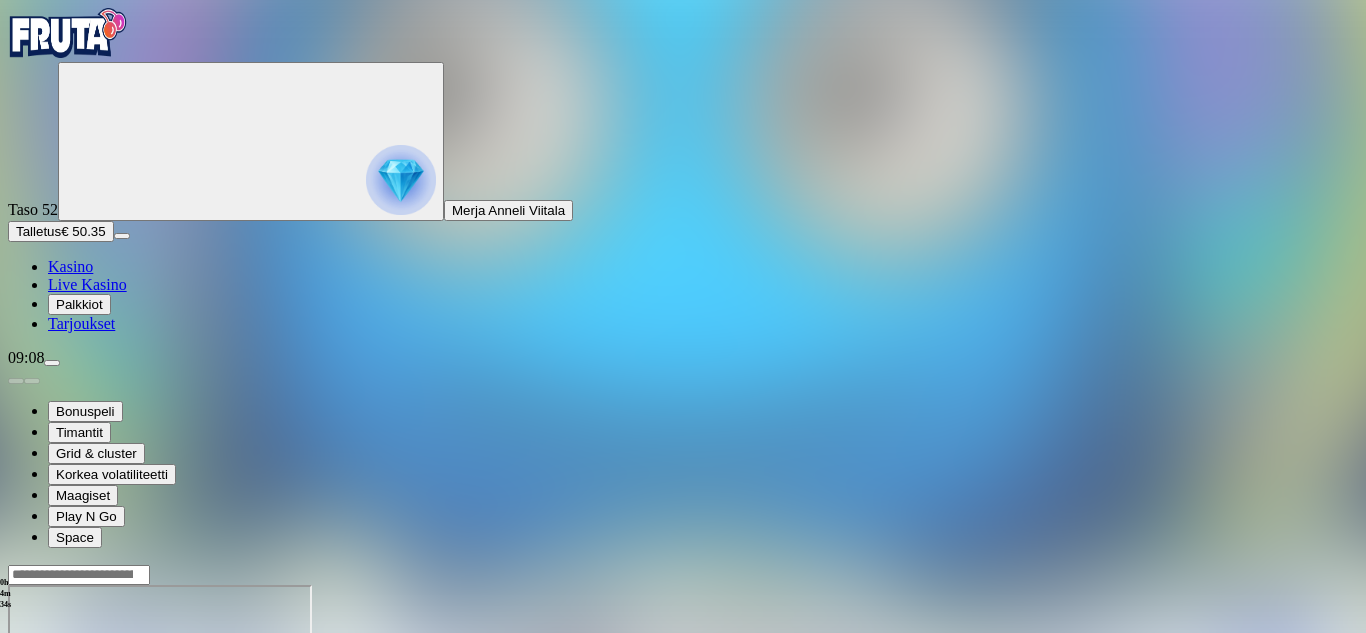 click on "Talletus € 50.35" at bounding box center [61, 231] 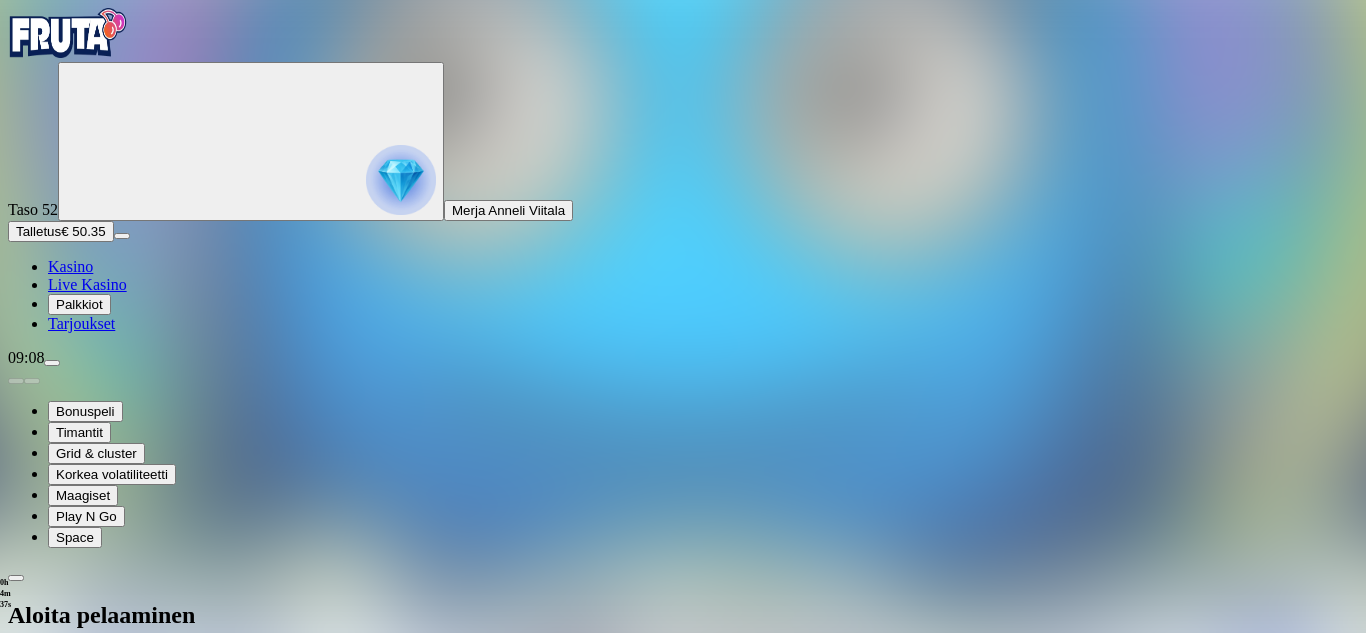 click on "€50" at bounding box center [211, 718] 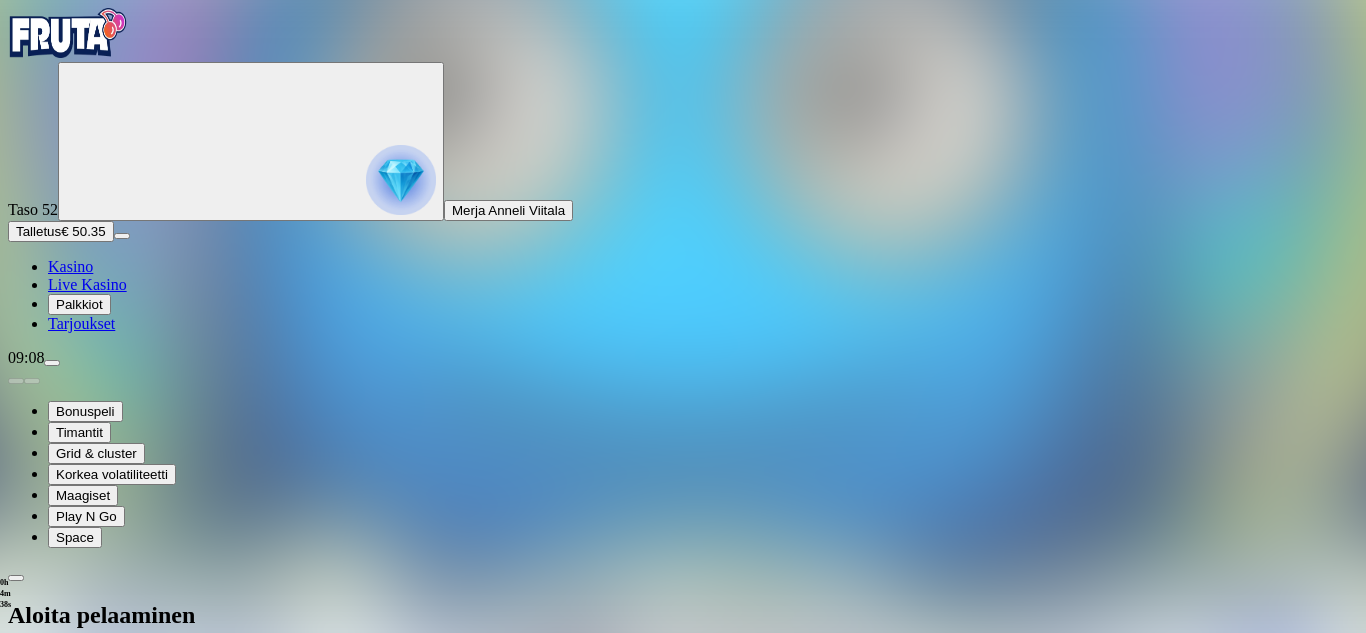 click on "TALLETA JA PELAA" at bounding box center [76, 883] 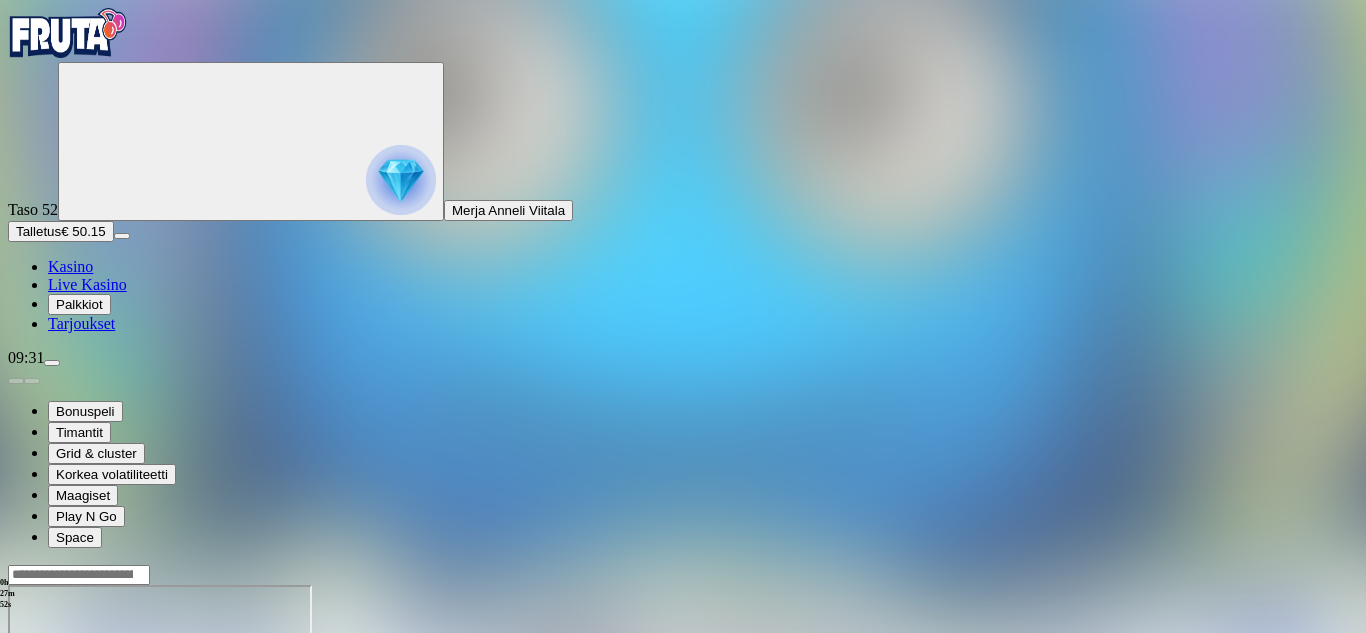 click at bounding box center (52, 363) 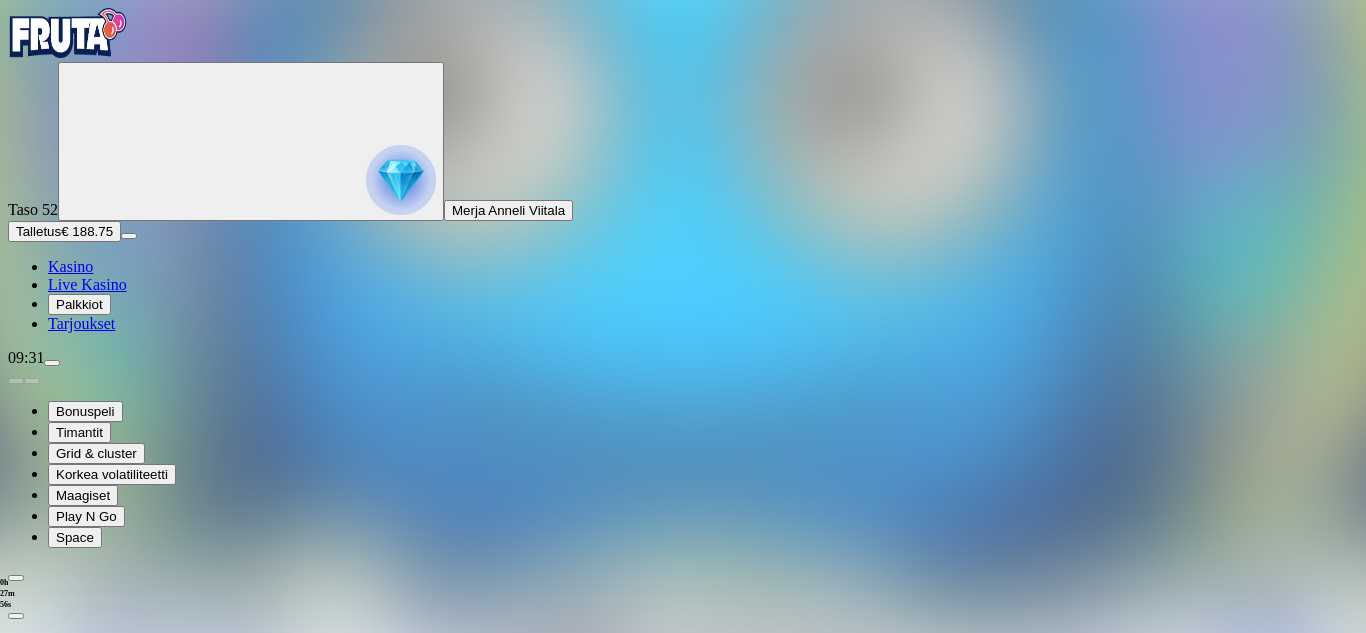 click on "Kotiutus" at bounding box center (40, 809) 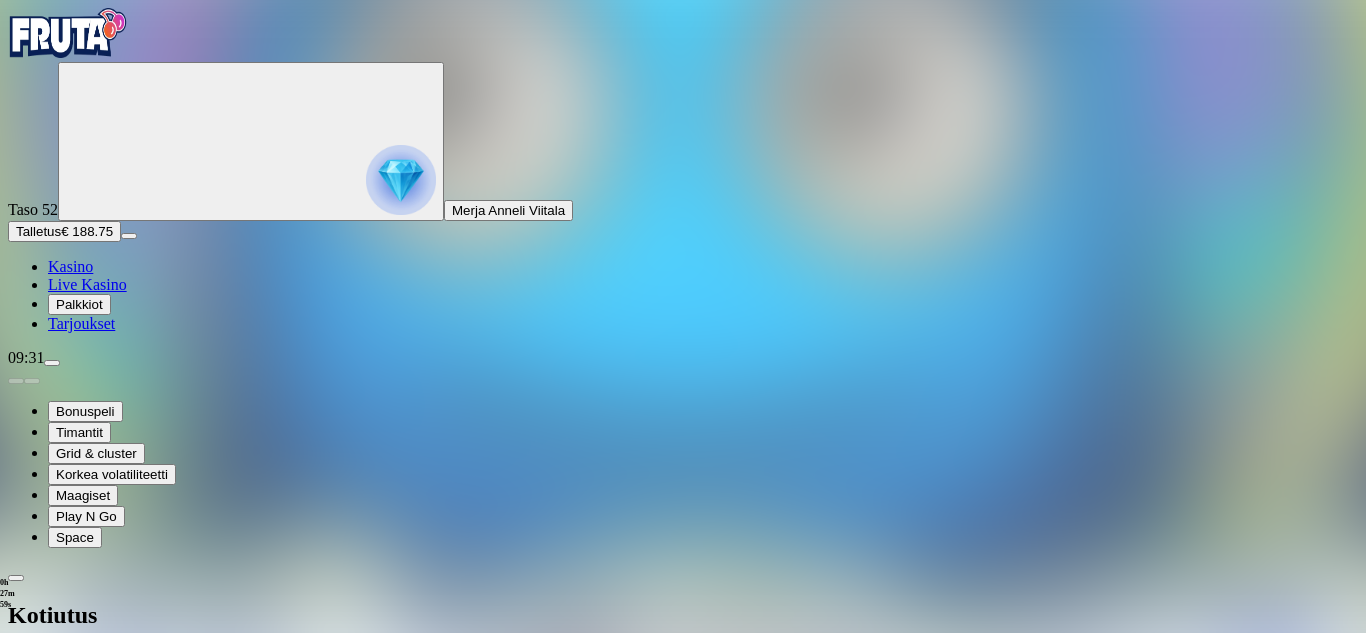 click at bounding box center [79, 678] 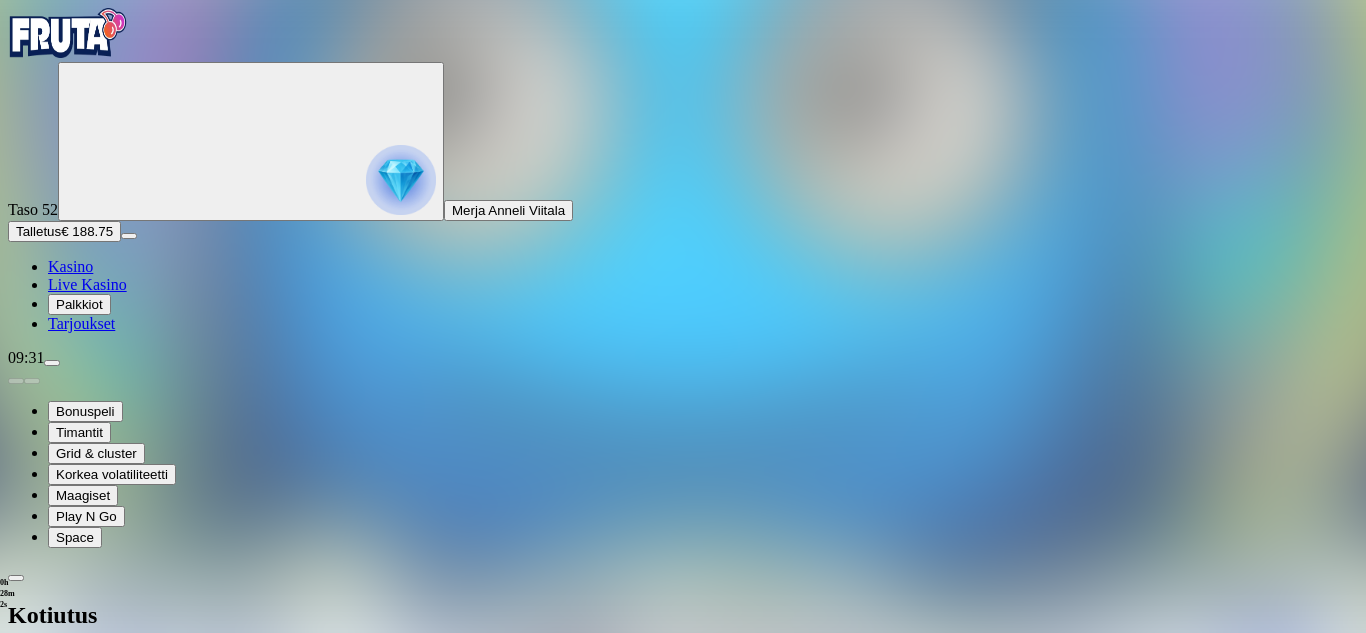 type on "***" 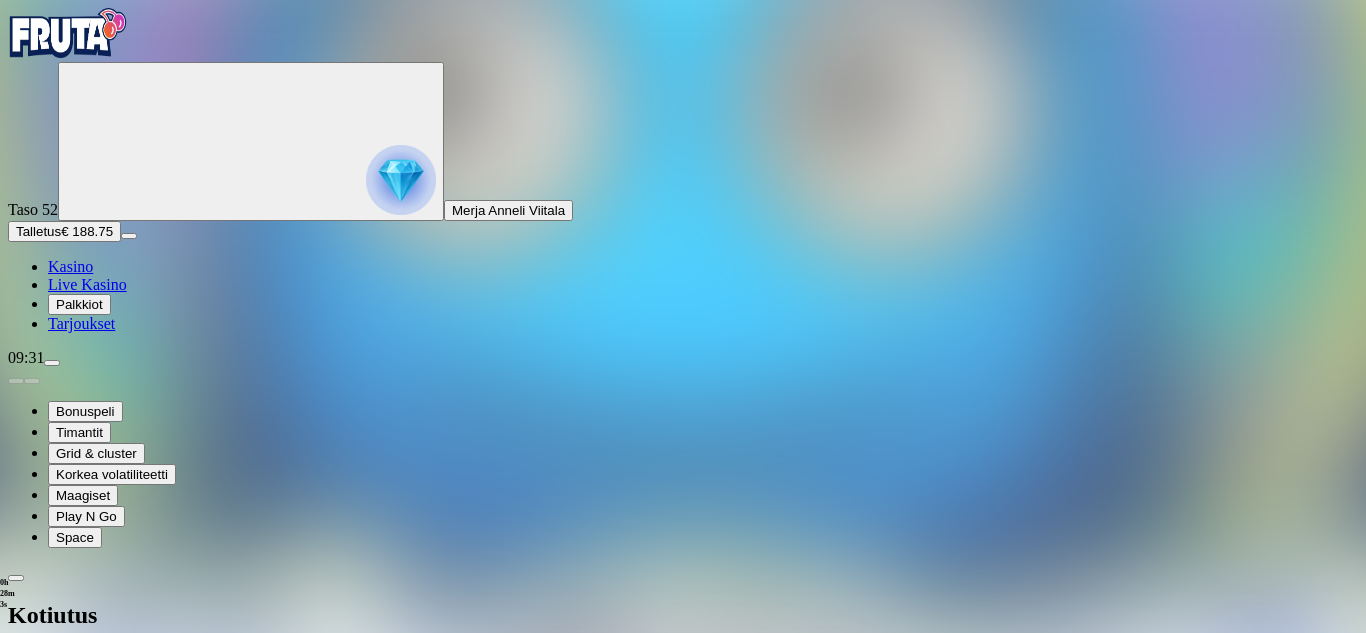 type 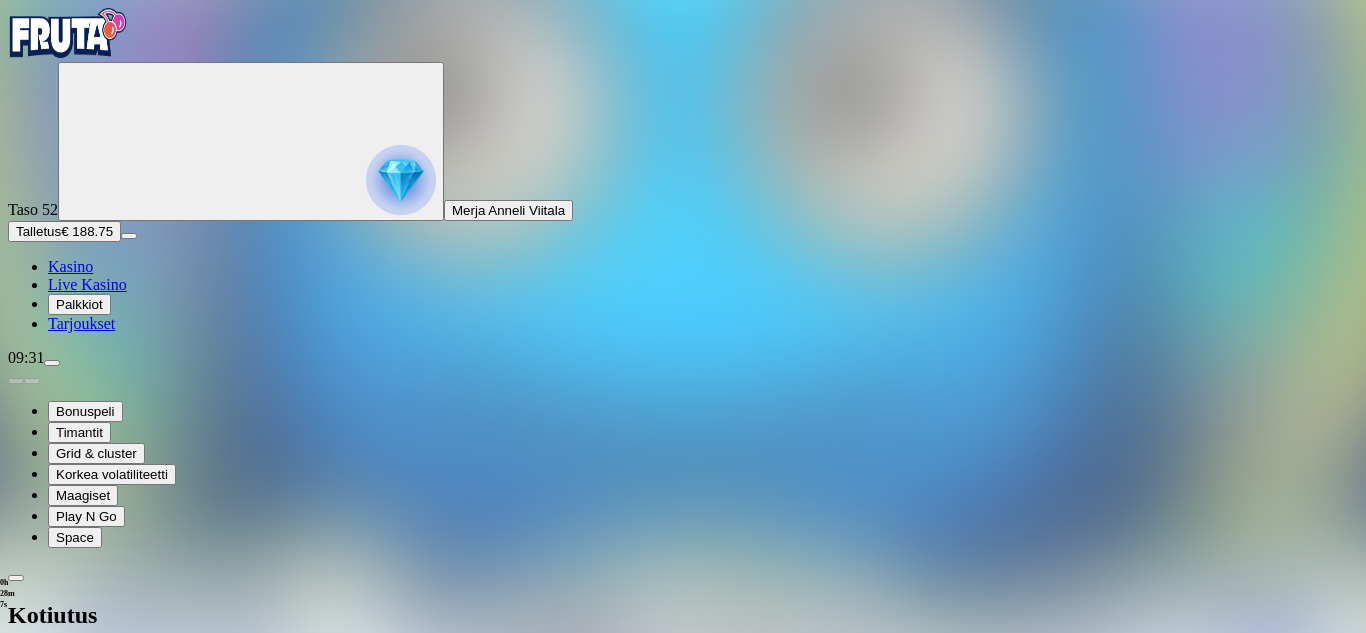 click at bounding box center (16, 663) 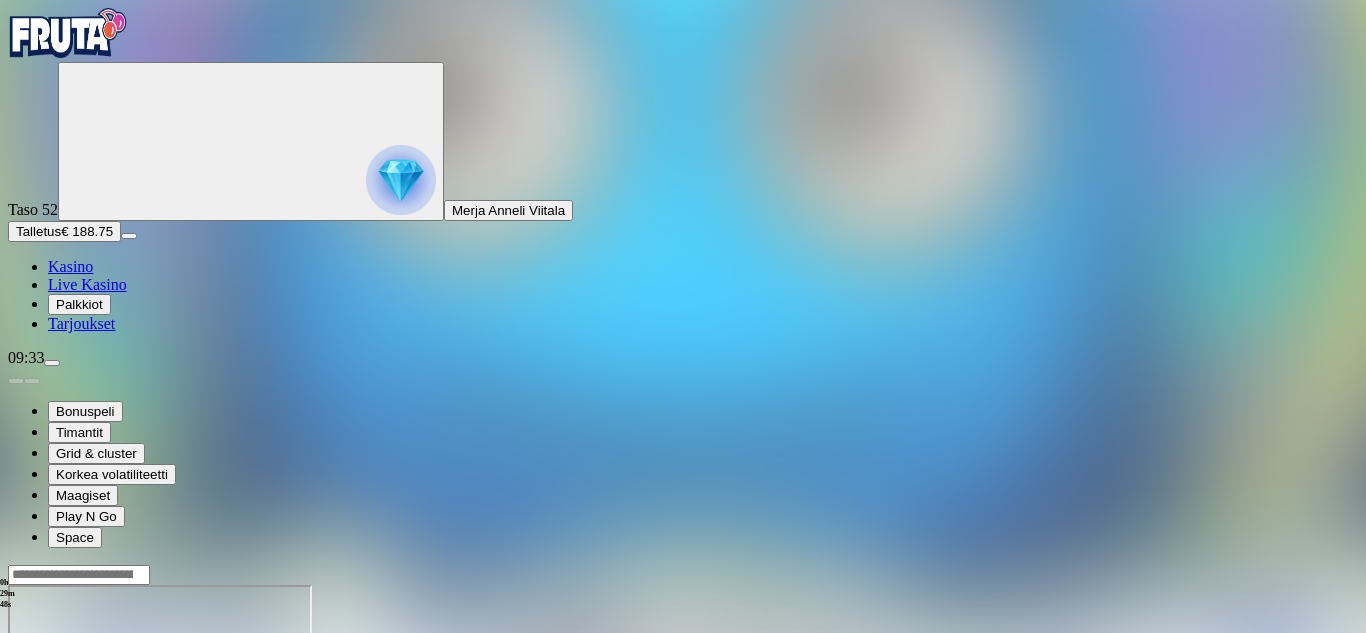 click at bounding box center [683, 664] 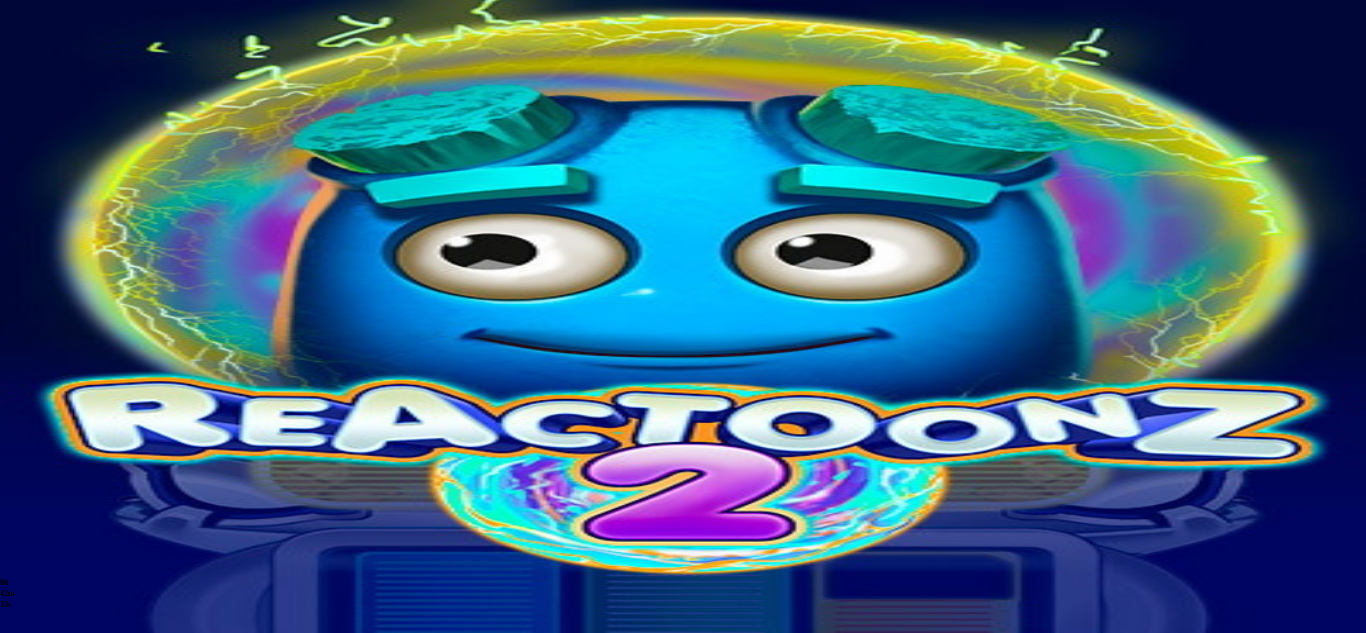 scroll, scrollTop: 0, scrollLeft: 0, axis: both 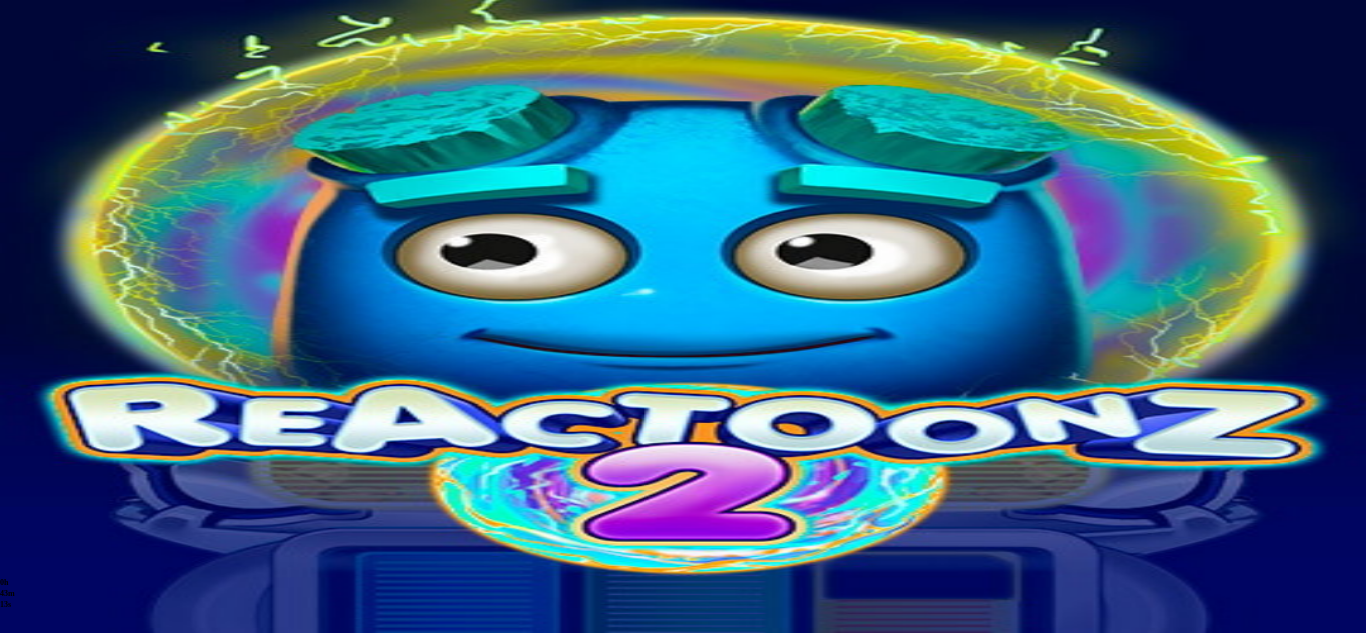 click on "Talletus € 1.55" at bounding box center (57, 231) 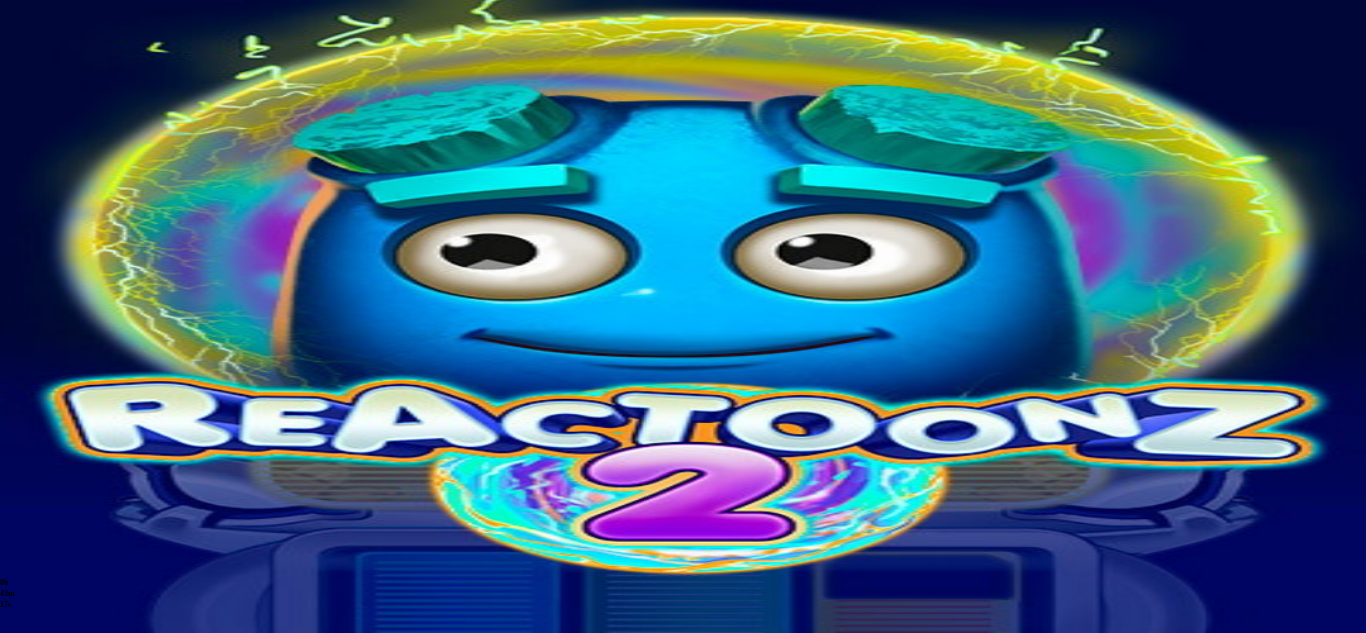 click on "€50" at bounding box center (211, 718) 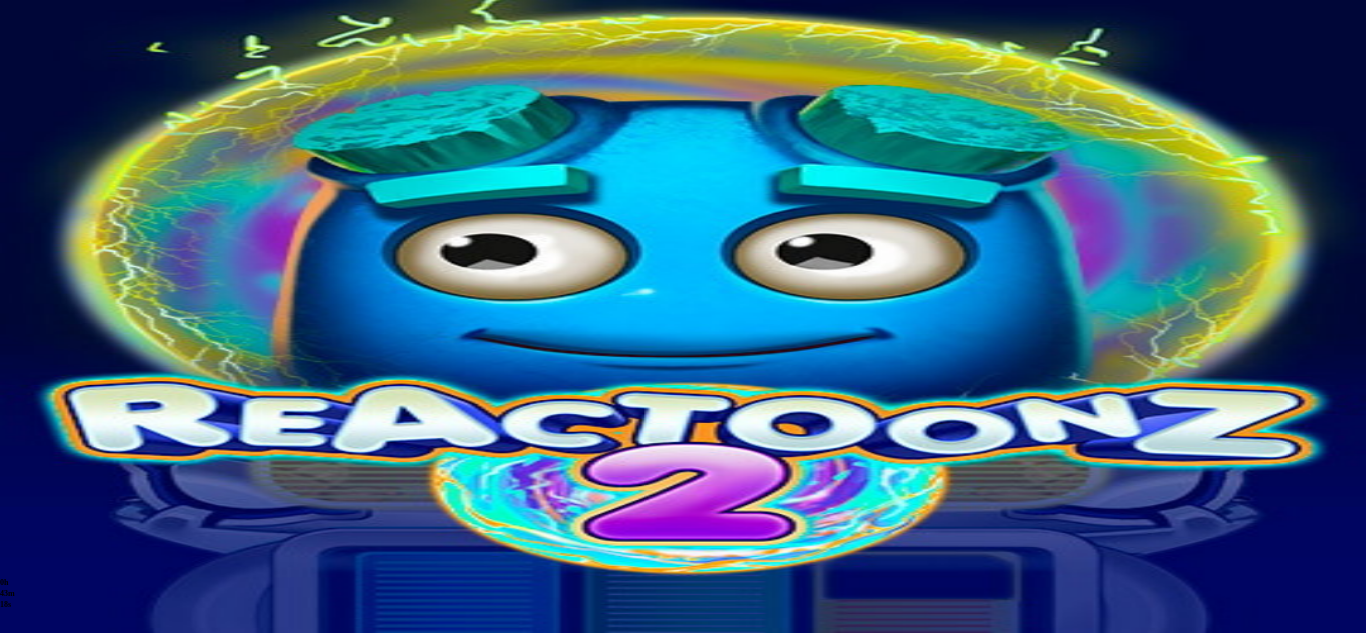 click on "TALLETA JA PELAA" at bounding box center (76, 883) 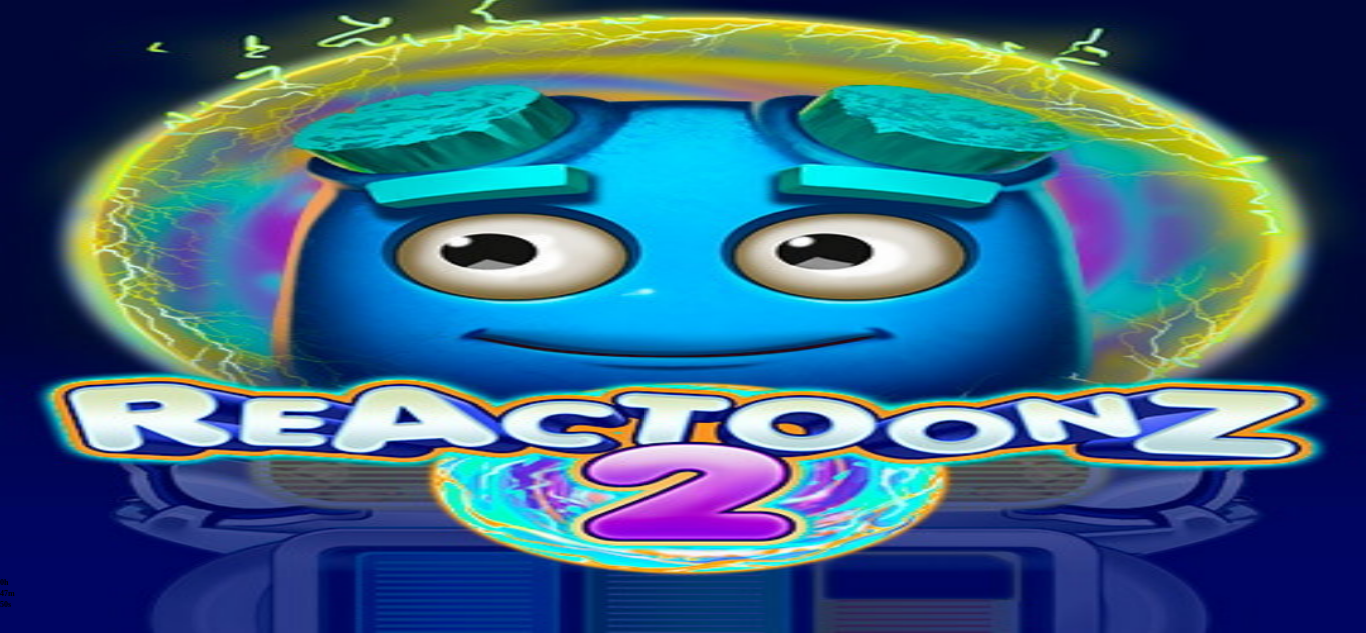 click on "Talletus € 50.35" at bounding box center [61, 231] 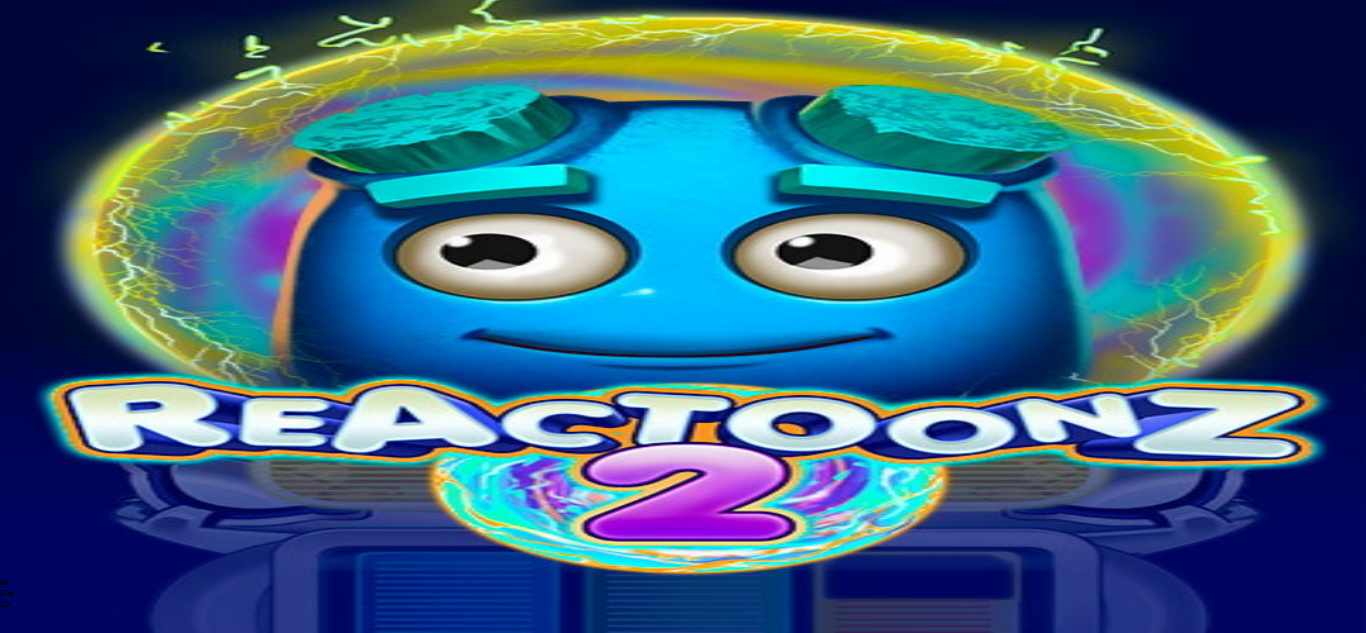 click on "€50" at bounding box center (211, 718) 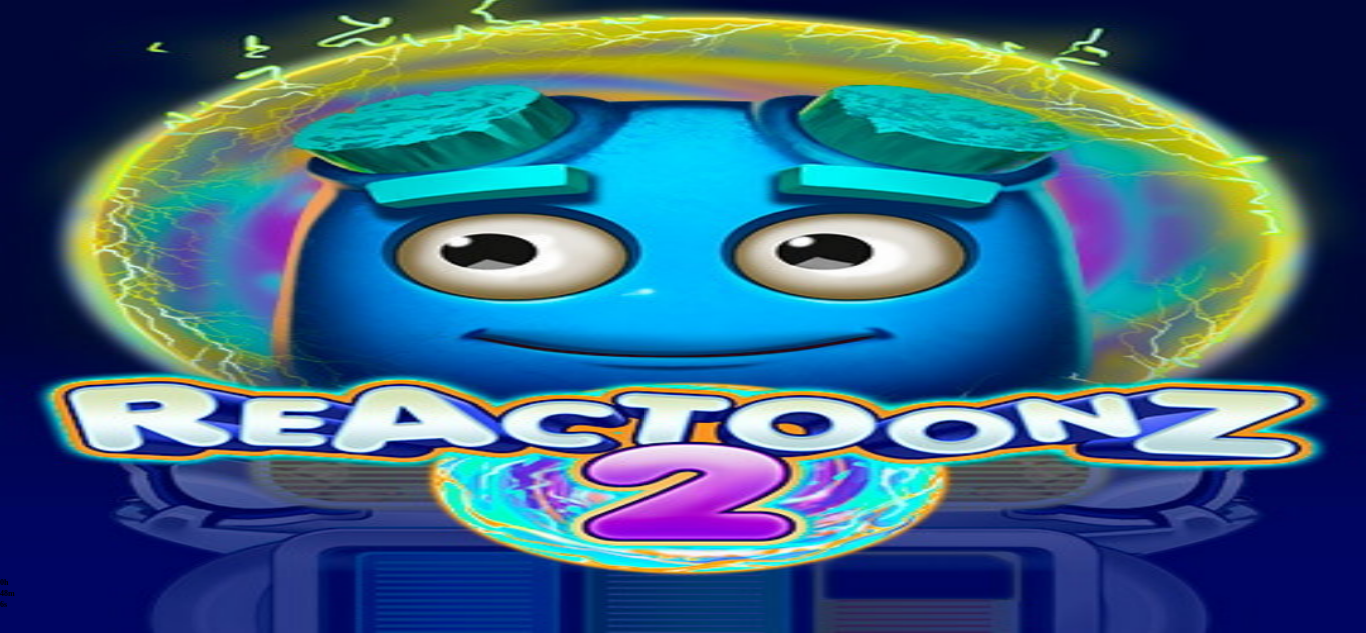 click on "TALLETA JA PELAA" at bounding box center (76, 883) 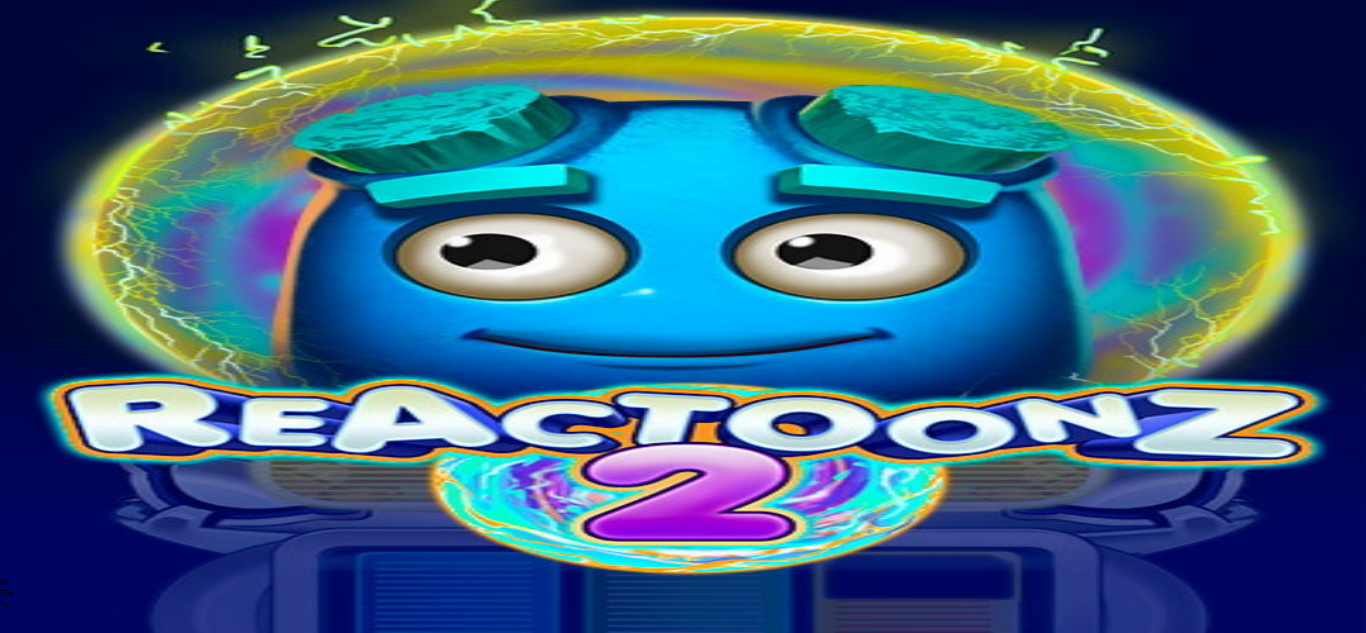 click at bounding box center [52, 363] 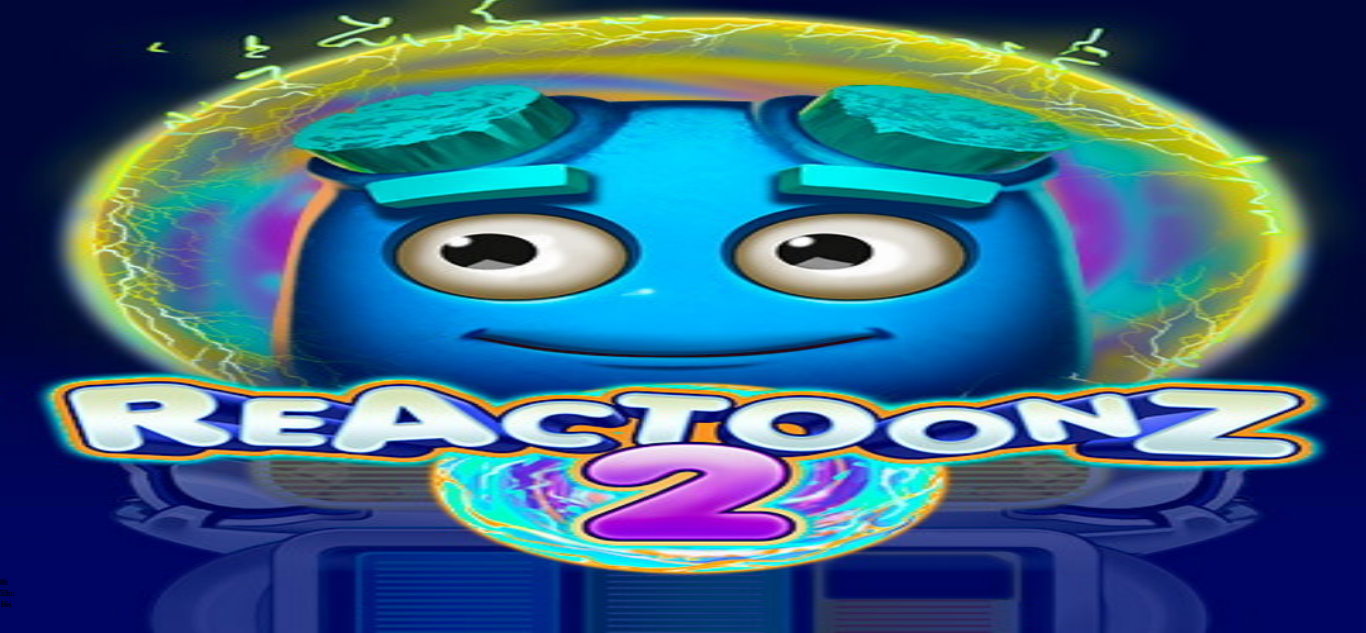 click on "Kotiutus" at bounding box center (40, 1399) 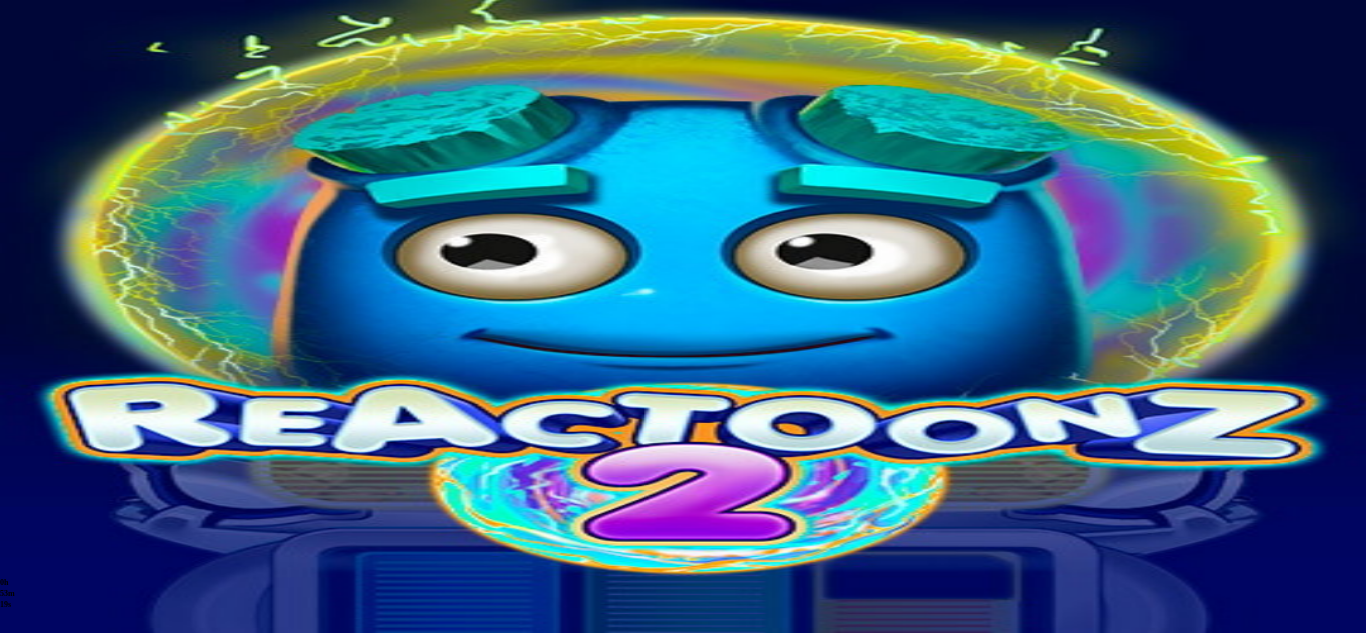 click at bounding box center (79, 1268) 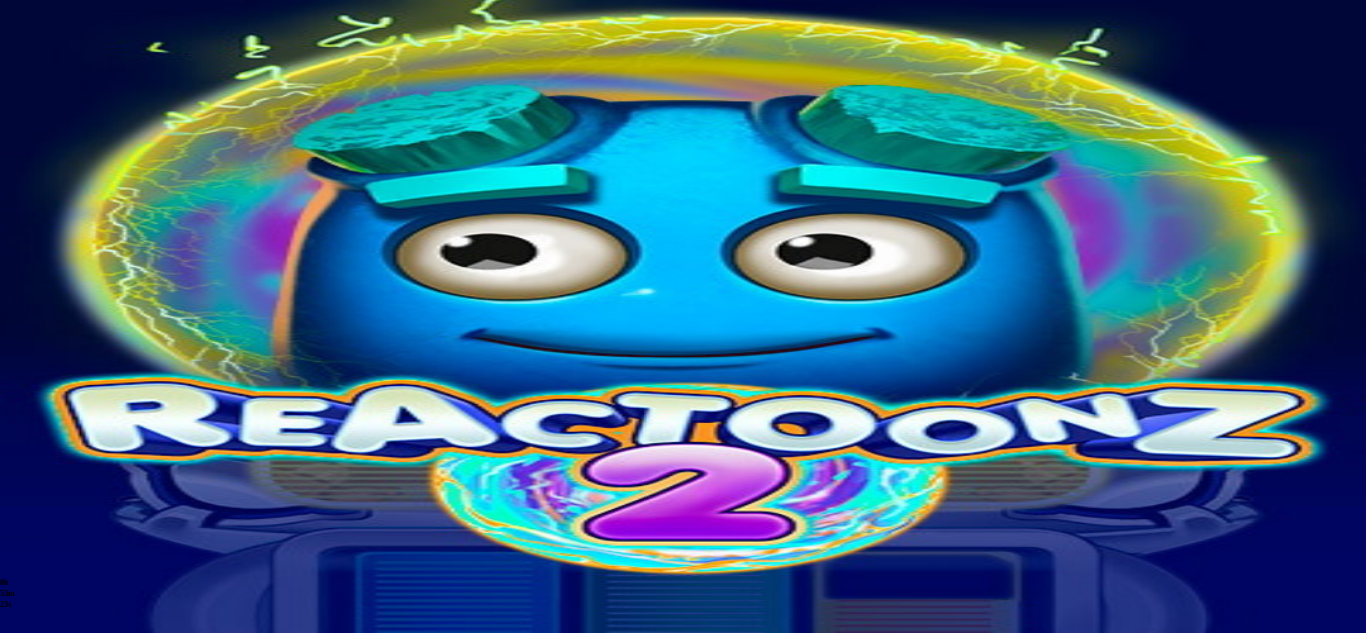 type on "***" 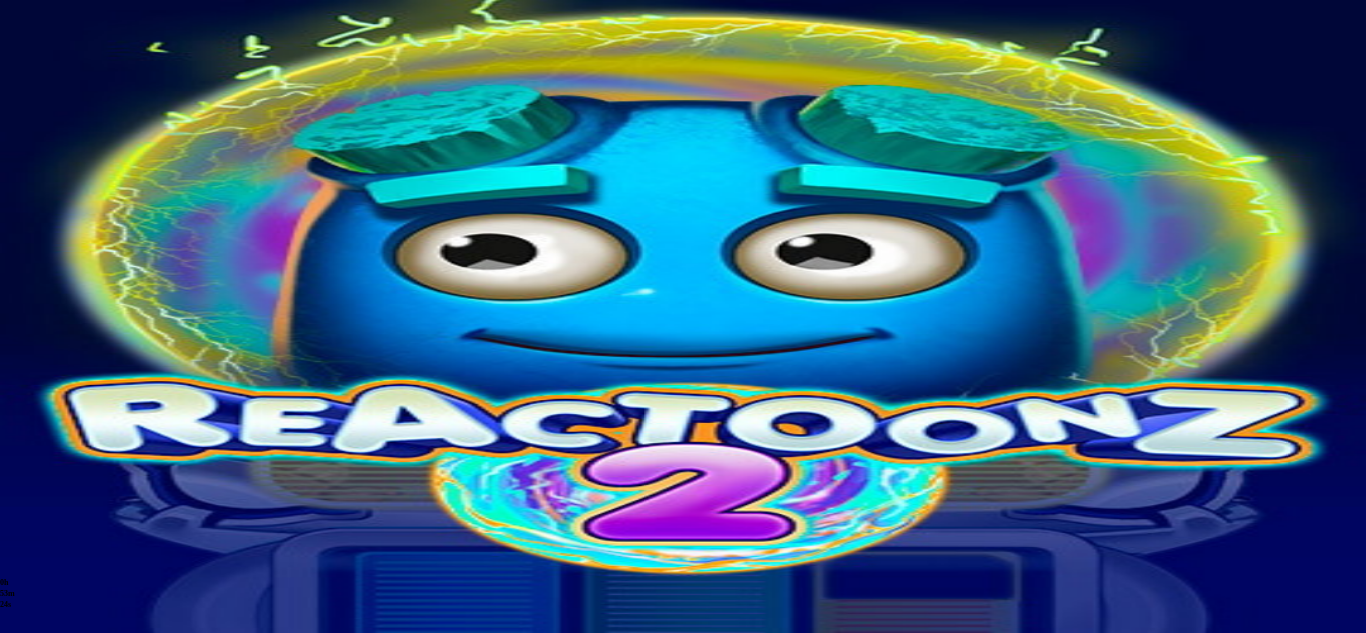 type 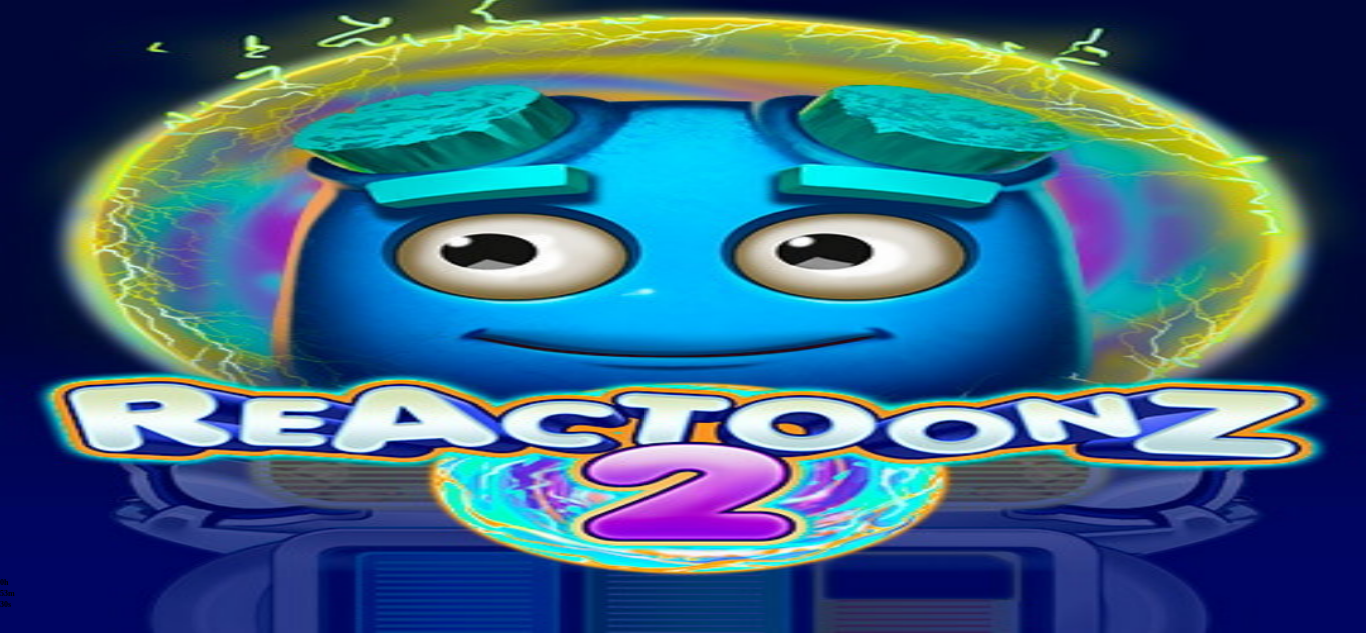 click at bounding box center (16, 1253) 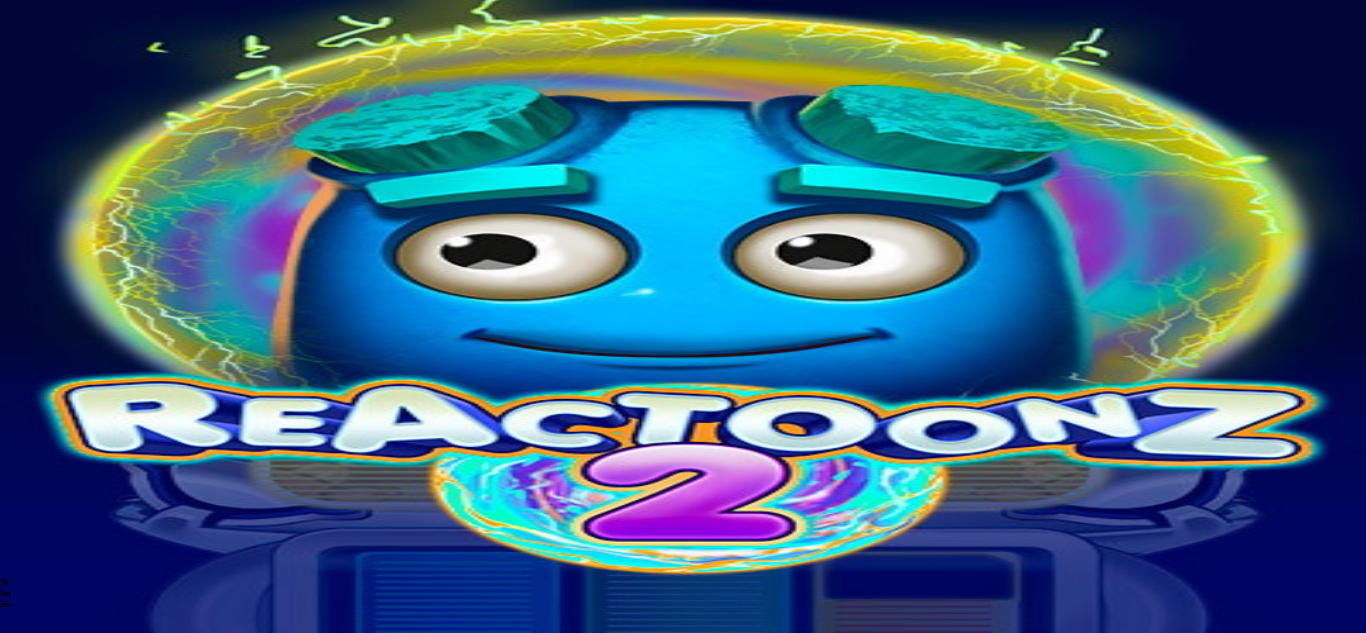 scroll, scrollTop: 0, scrollLeft: 0, axis: both 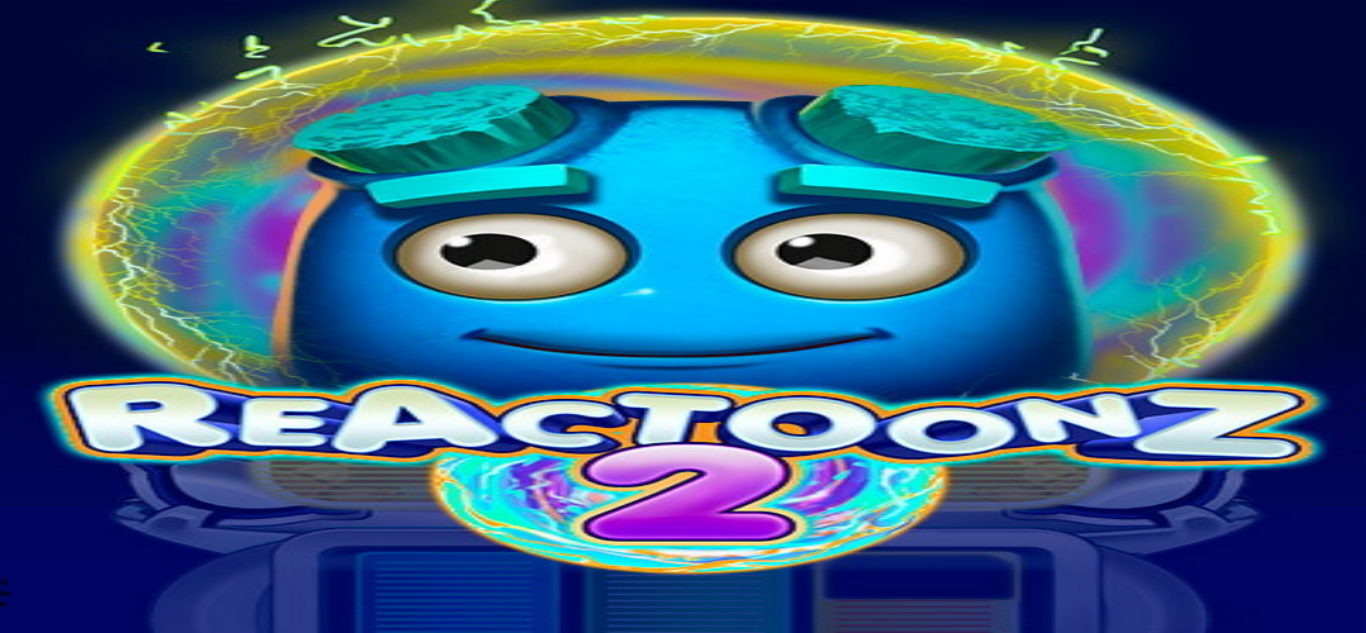 click at bounding box center (52, 363) 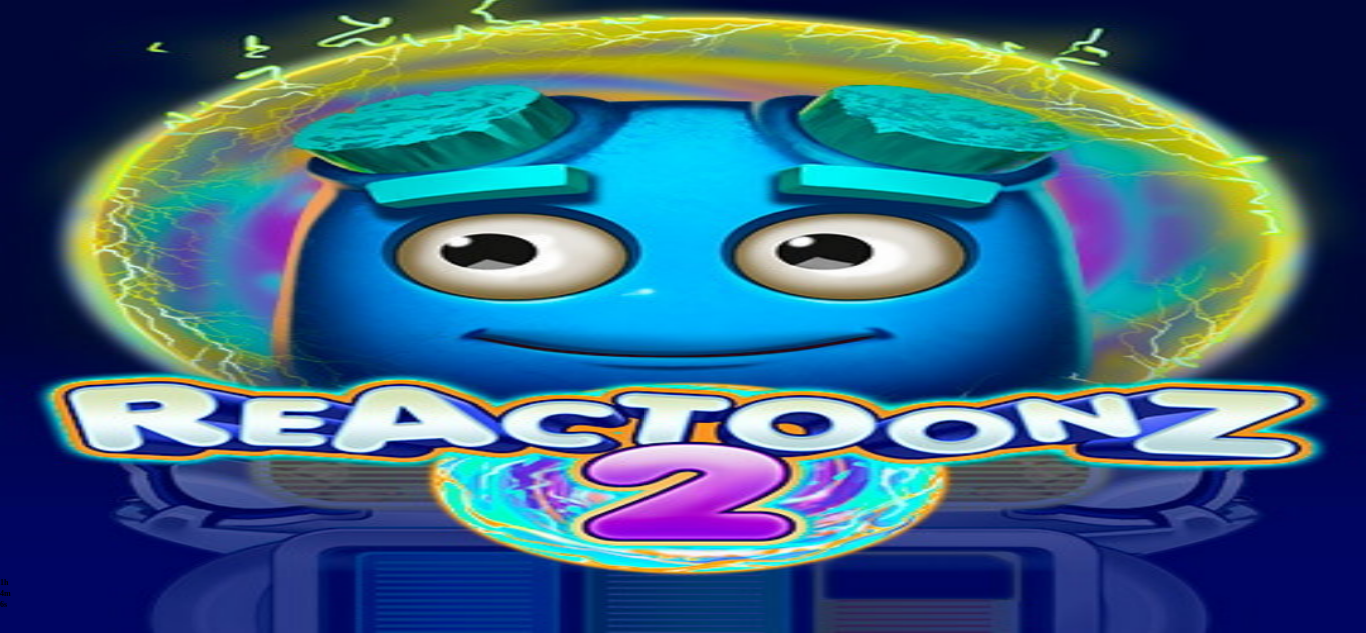 click on "Talletus" at bounding box center [102, 809] 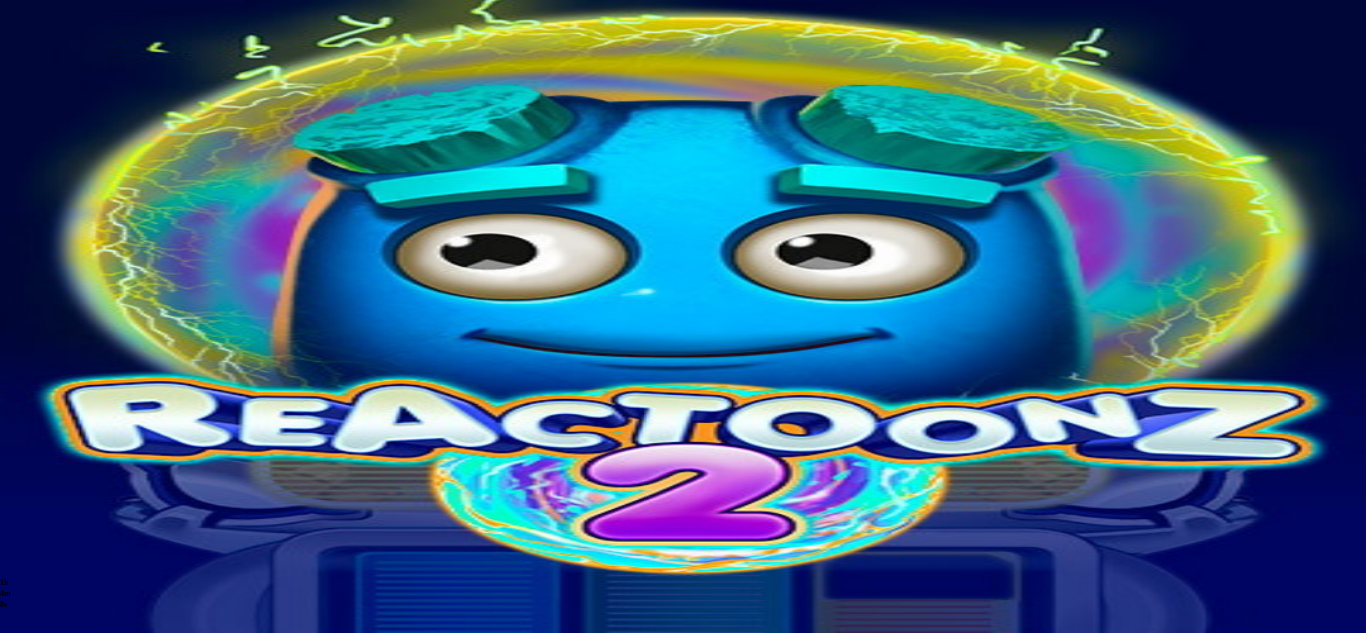 click on "€50" at bounding box center (211, 718) 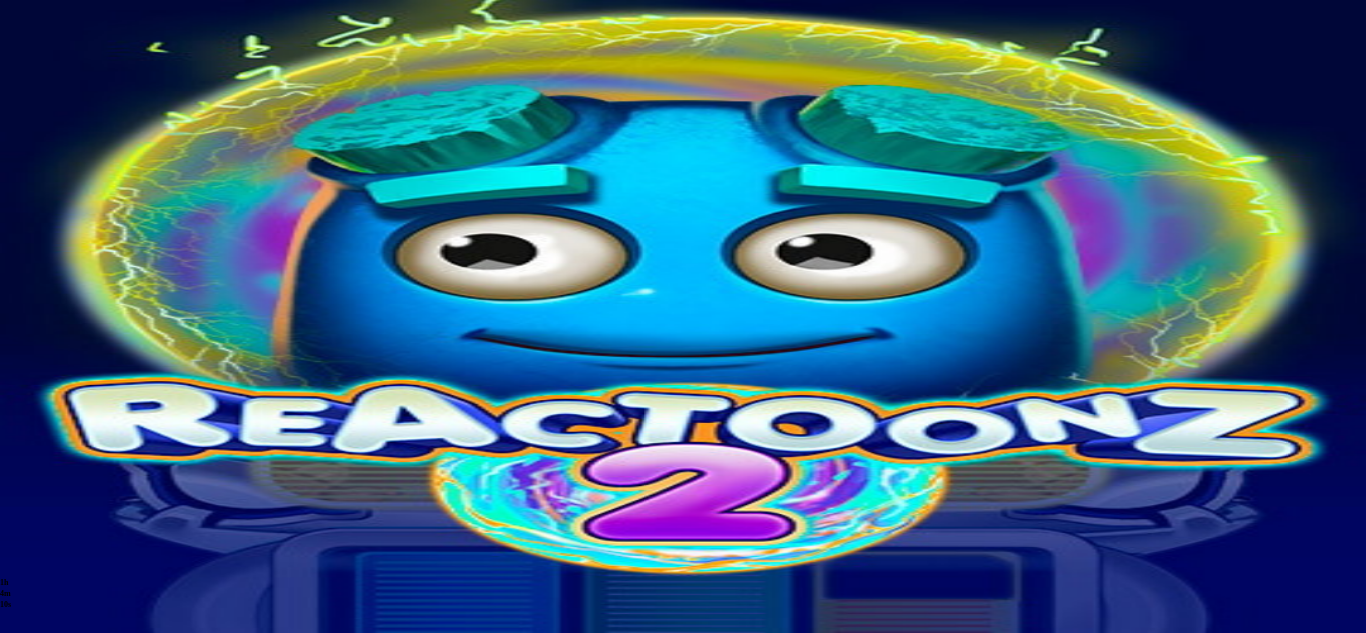 click on "TALLETA JA PELAA" at bounding box center [76, 883] 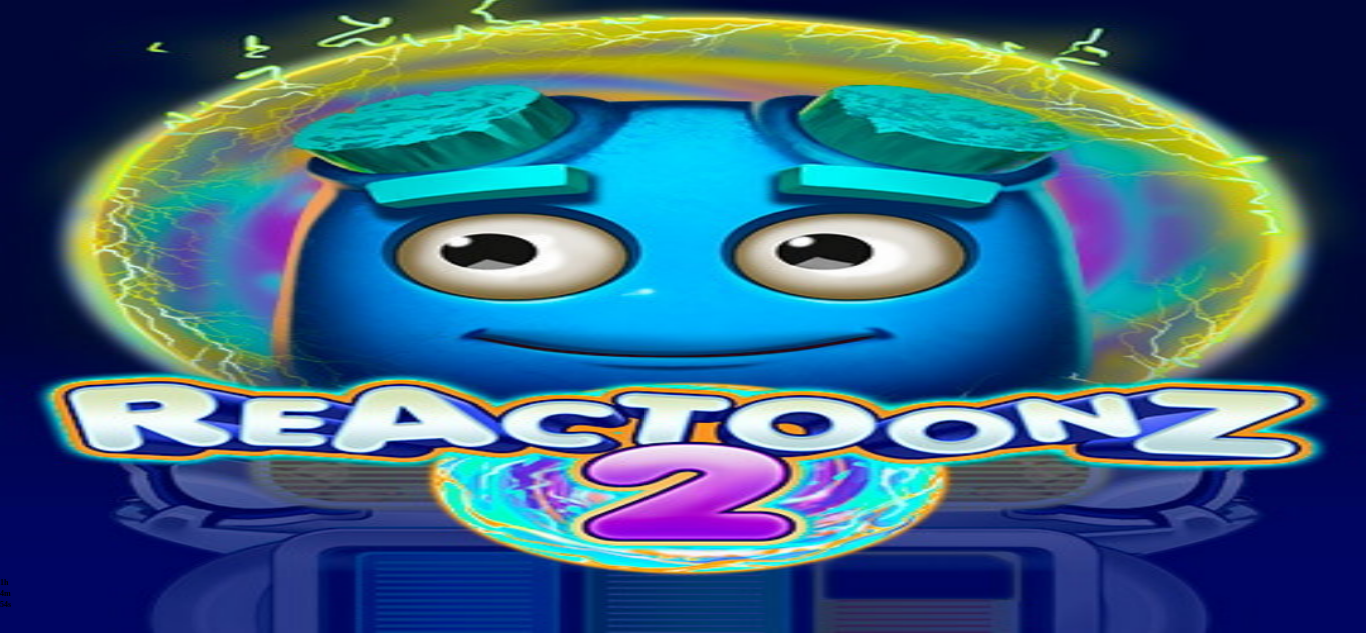 click at bounding box center [683, 717] 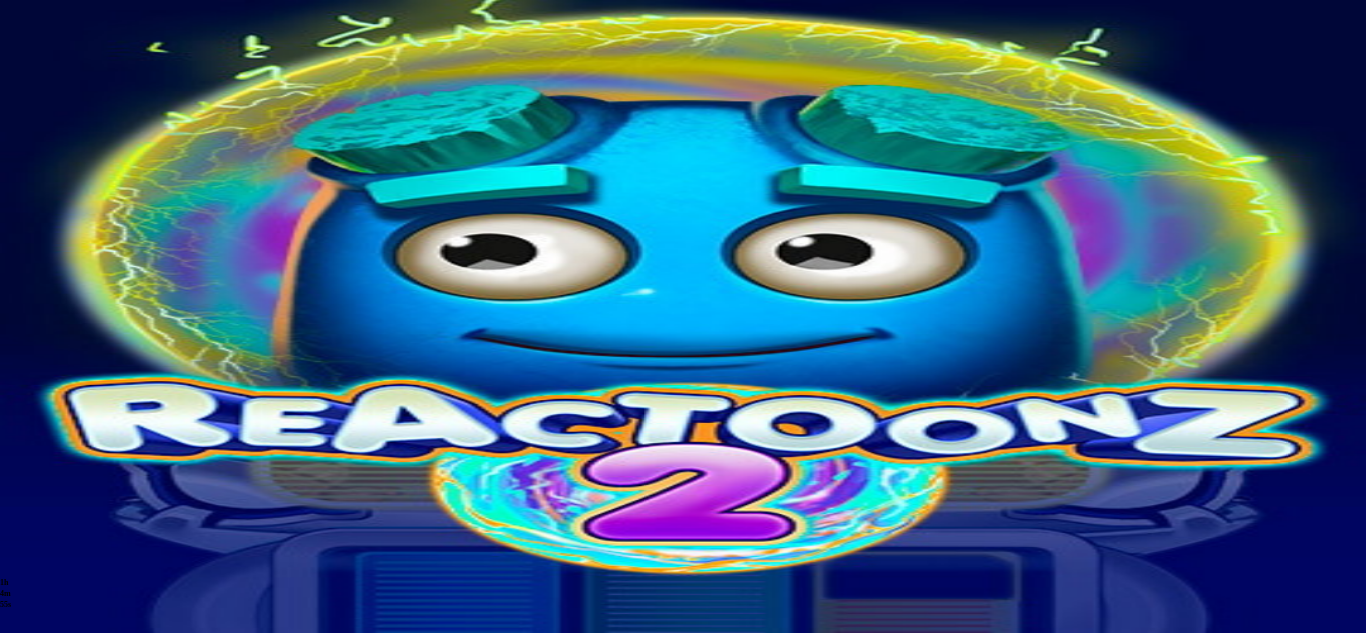 click at bounding box center (683, 717) 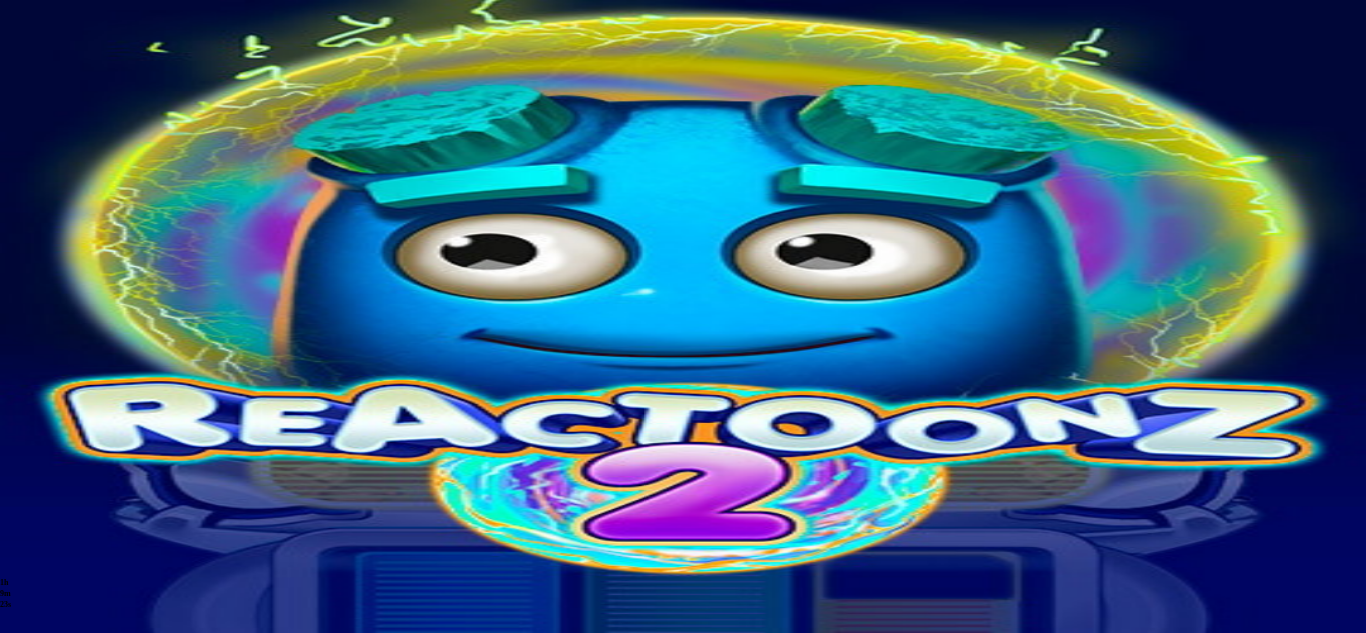 click on "Talletus € 50.15" at bounding box center [61, 231] 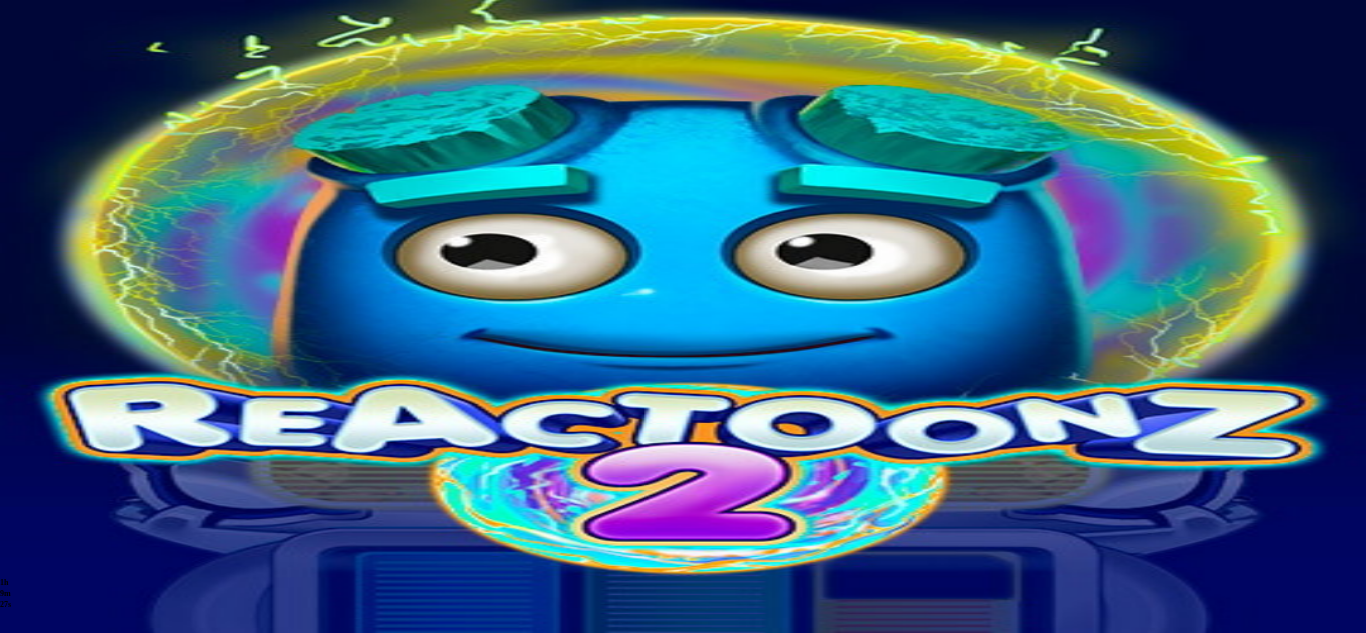 click on "€50" at bounding box center (211, 718) 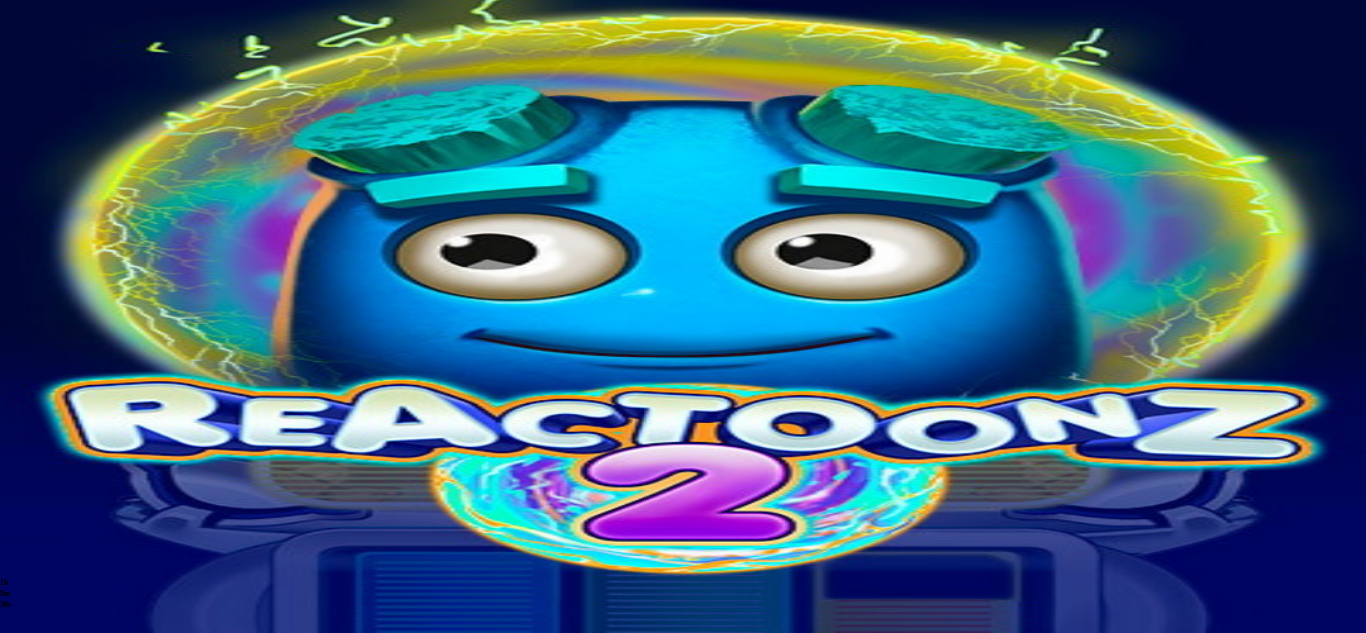 click on "TALLETA JA PELAA" at bounding box center (76, 883) 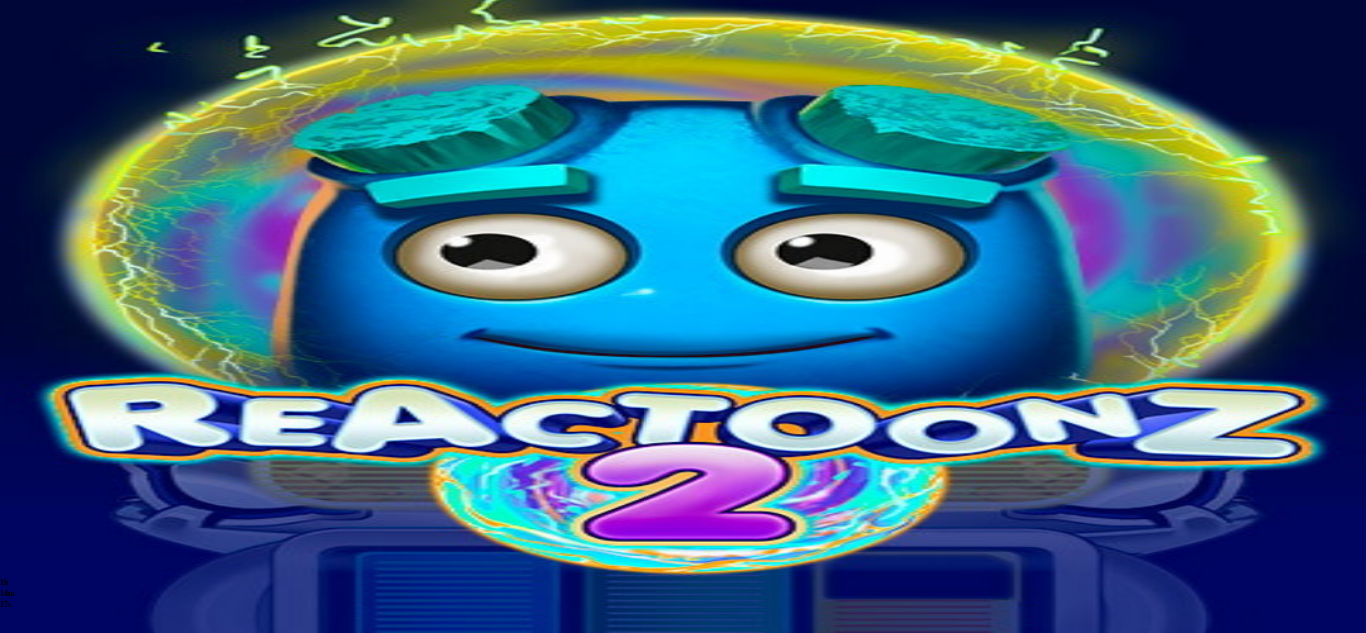 click on "Talletus € 51.15" at bounding box center [61, 231] 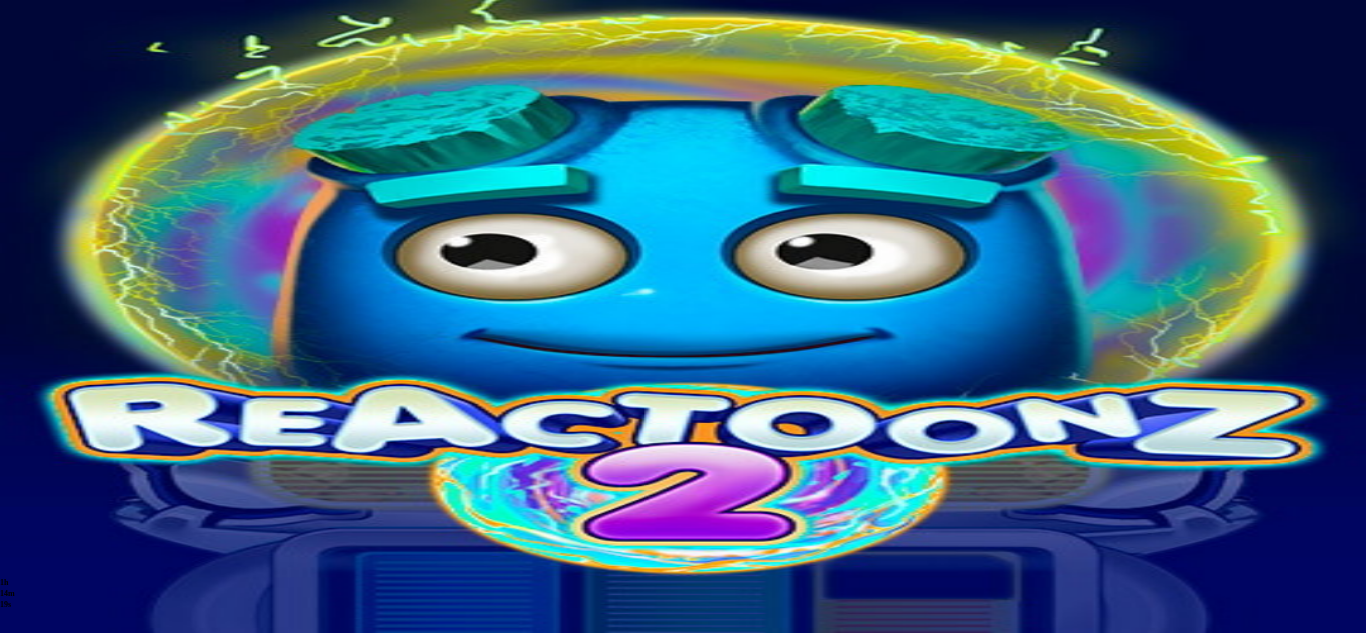 click on "€50" at bounding box center [211, 718] 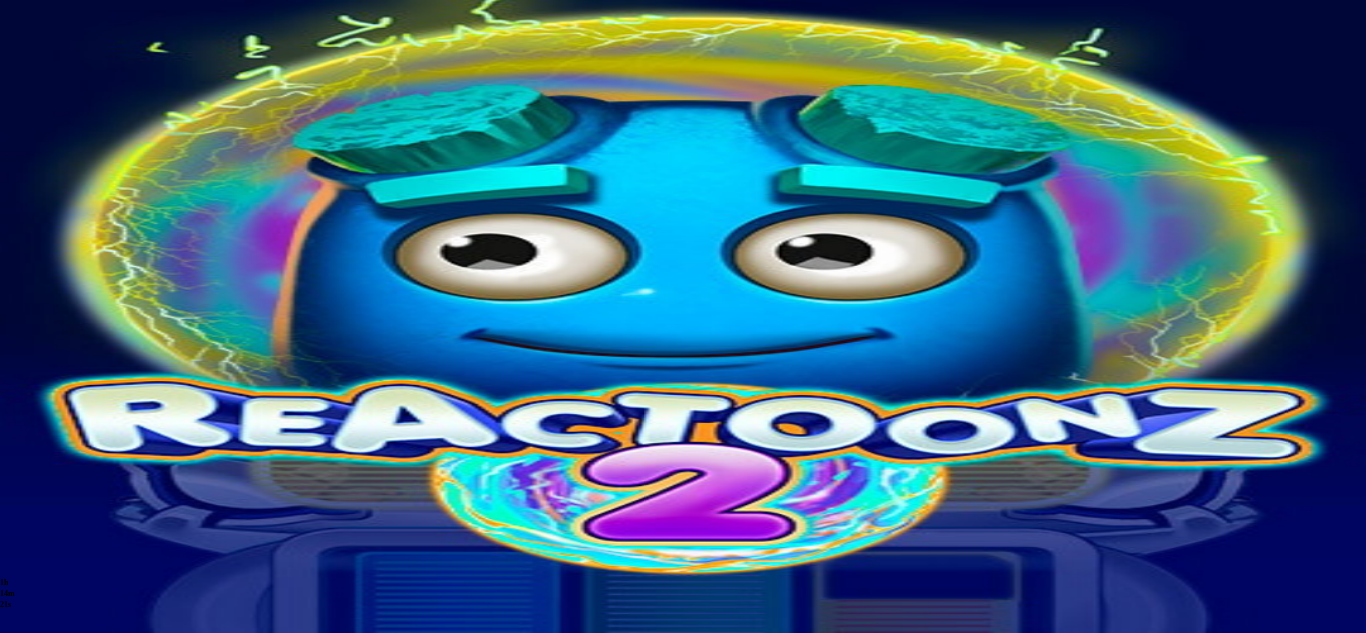 click on "TALLETA JA PELAA" at bounding box center (76, 883) 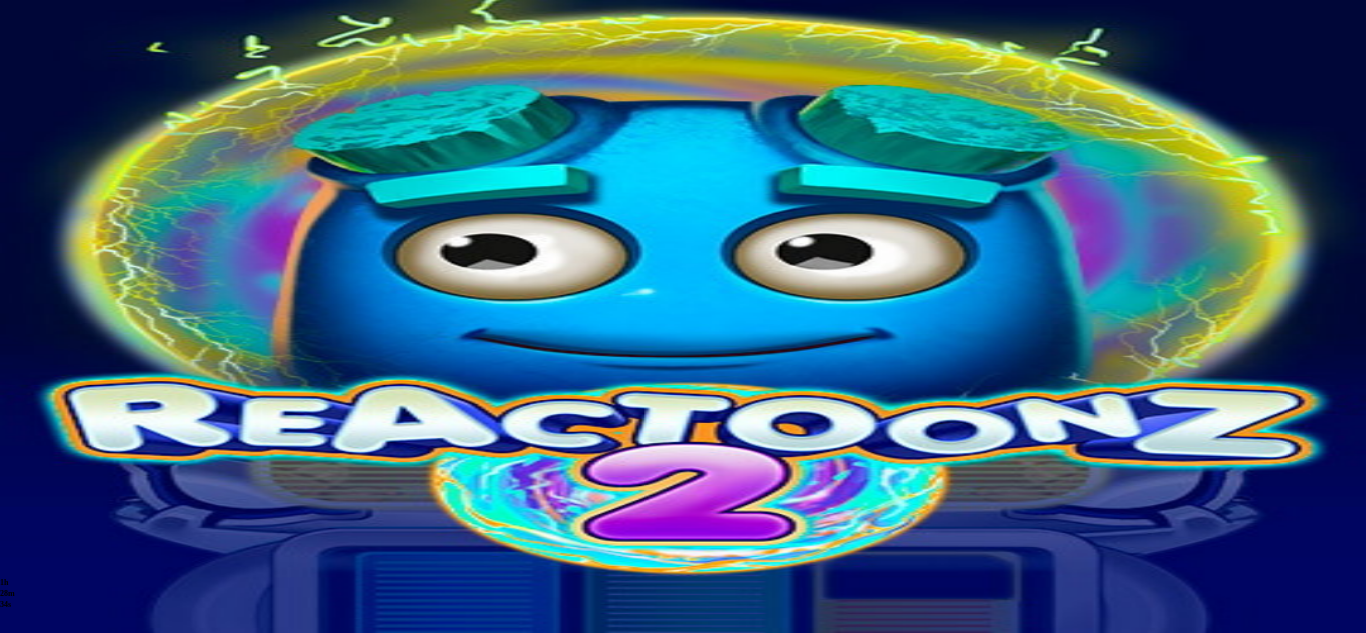 click on "Talletus" at bounding box center (38, 231) 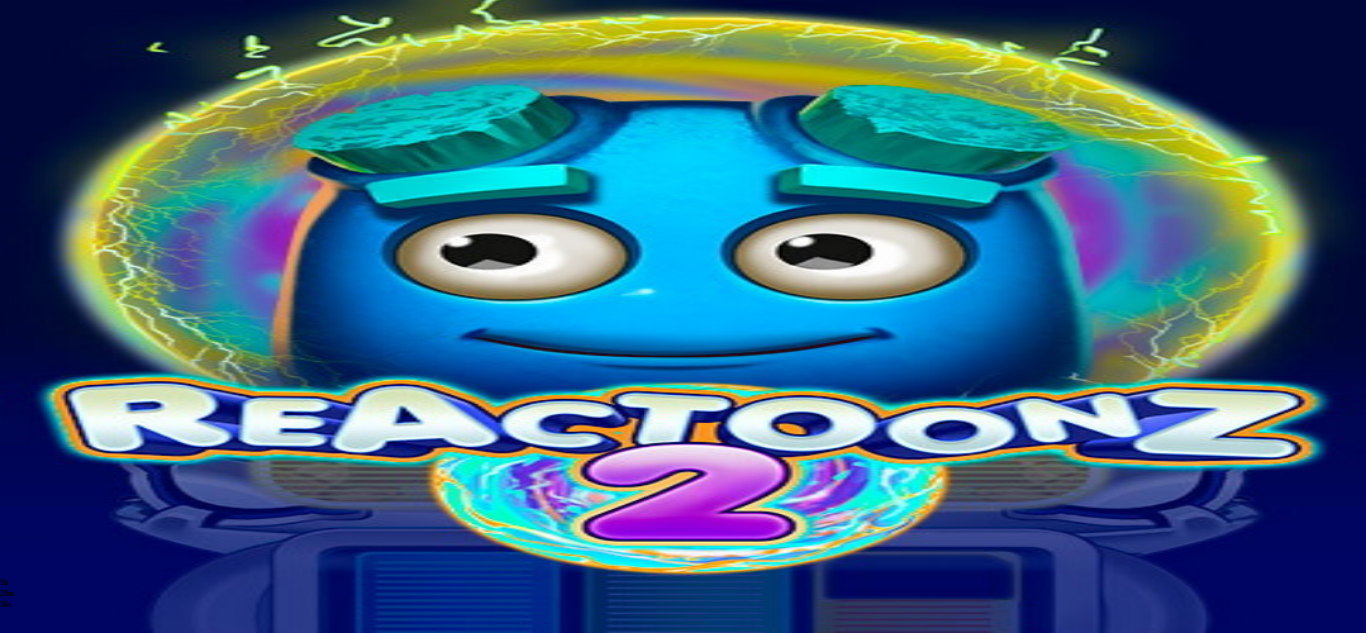 click on "€50" at bounding box center (211, 718) 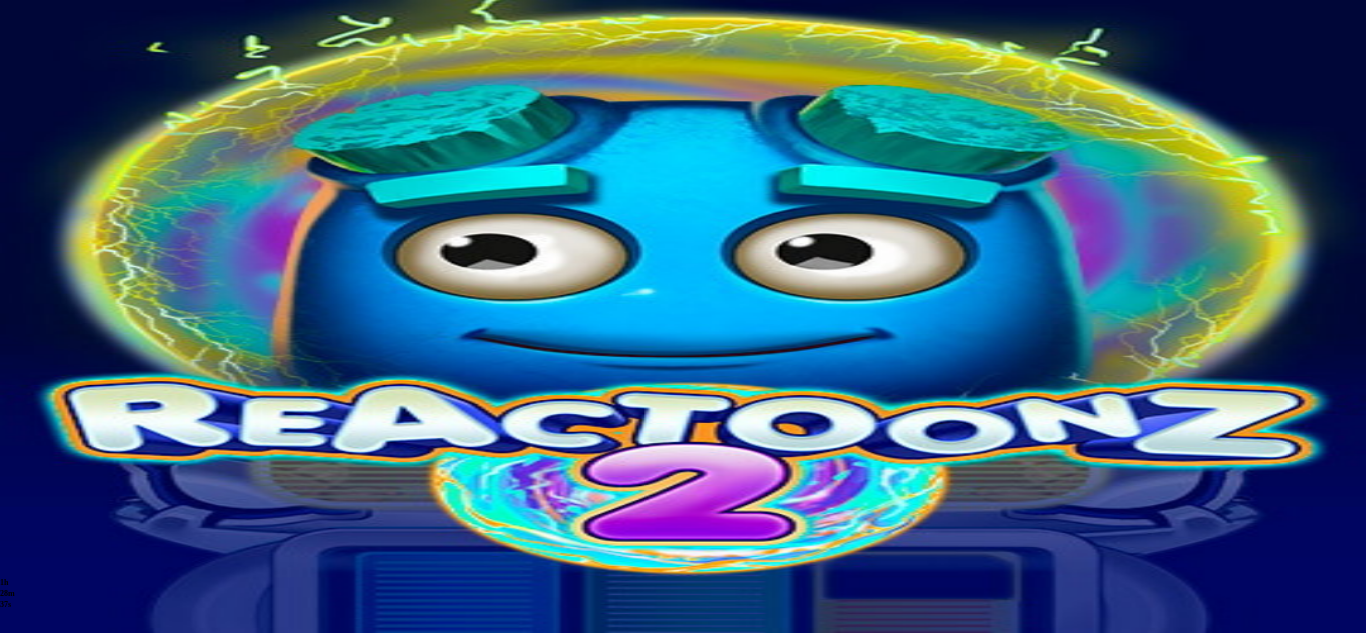 click on "TALLETA JA PELAA" at bounding box center [76, 883] 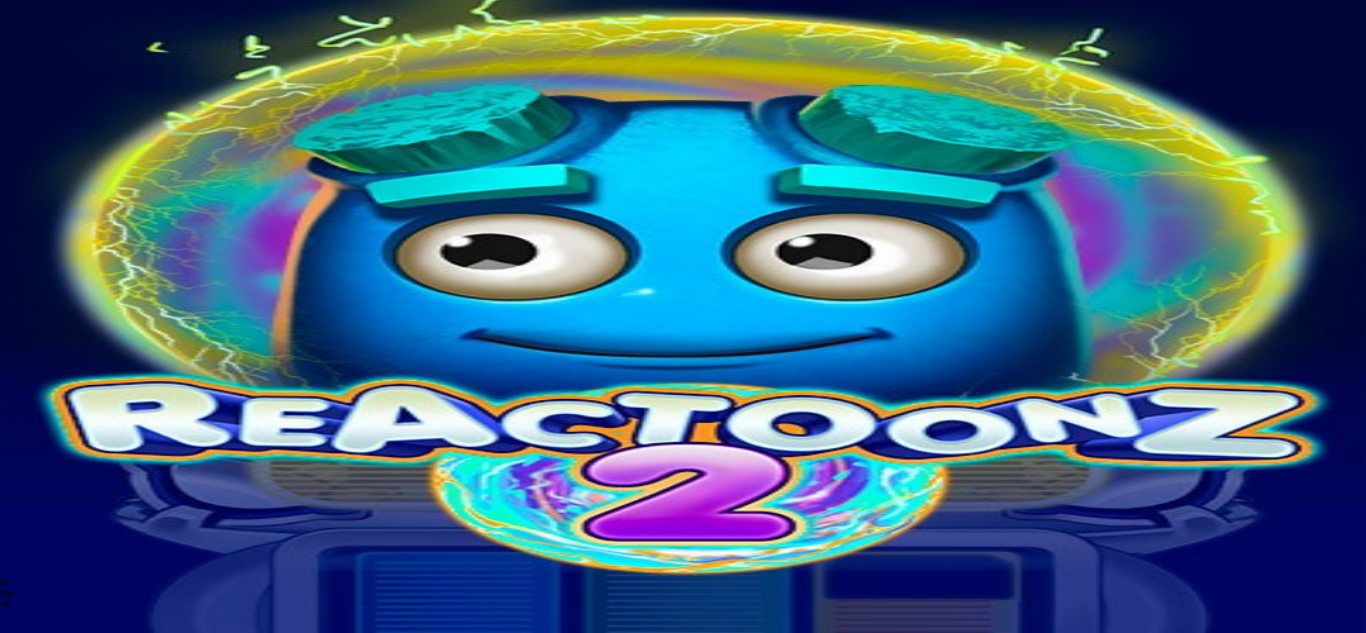 click on "Talletus € 50.91" at bounding box center [61, 231] 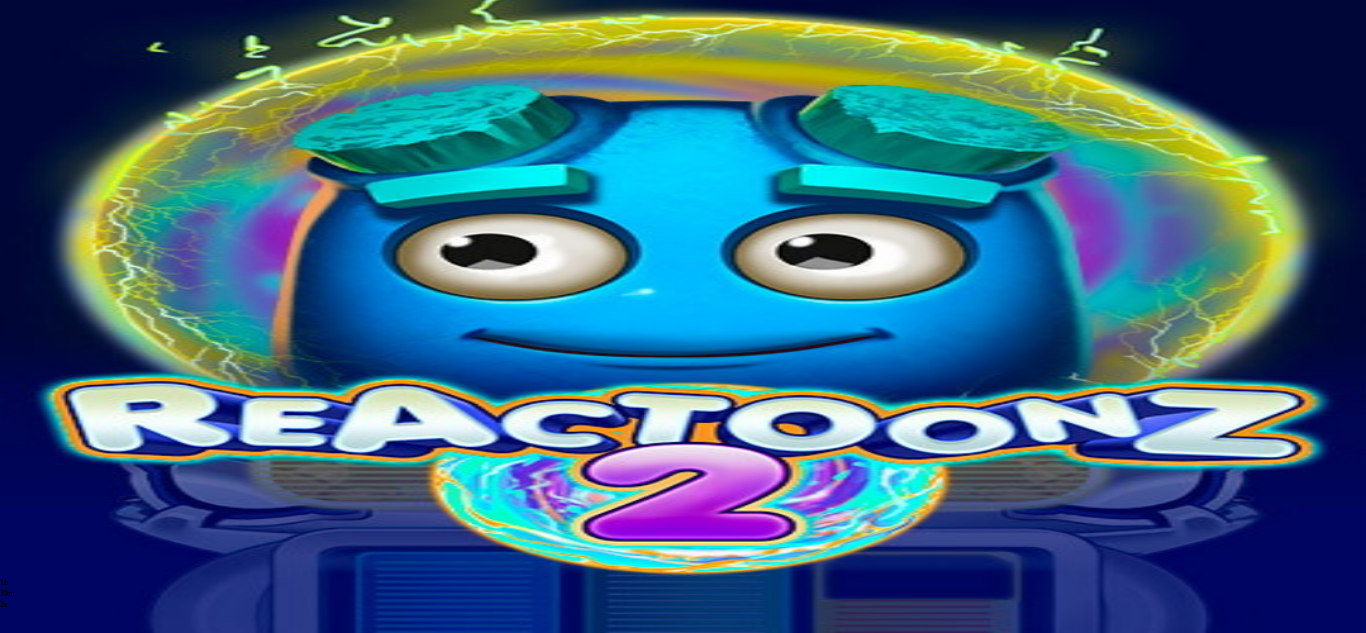 click on "€50" at bounding box center [211, 718] 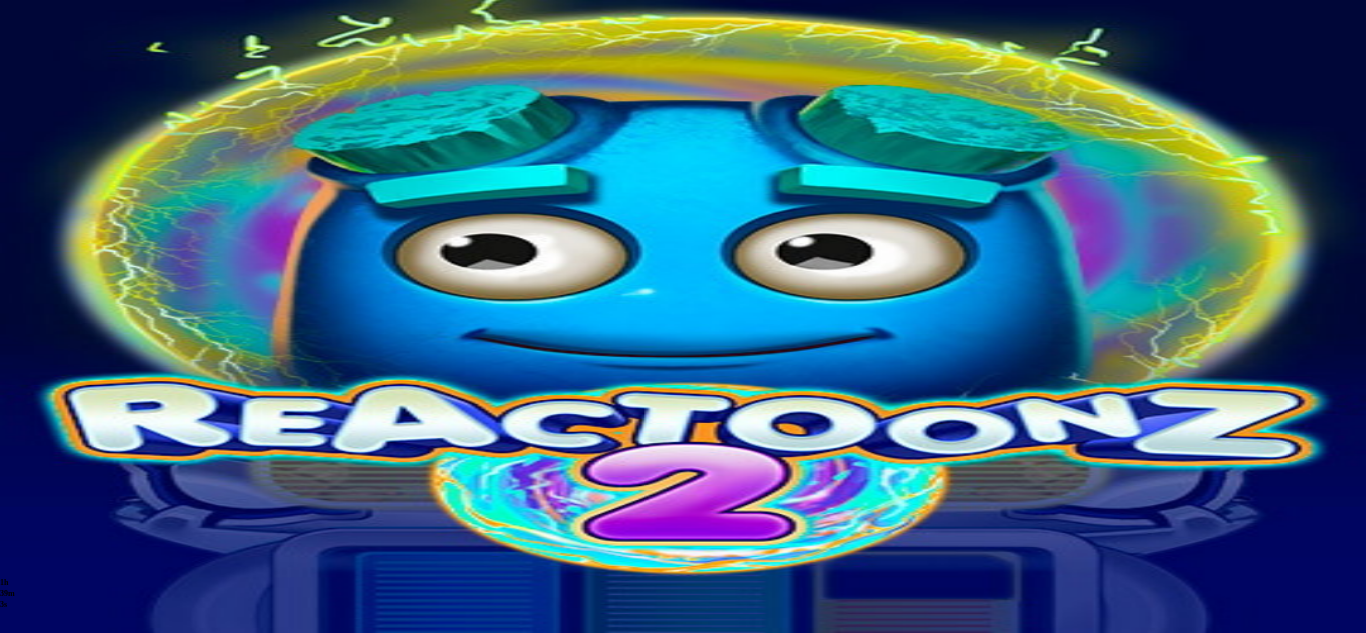 click on "TALLETA JA PELAA" at bounding box center (76, 883) 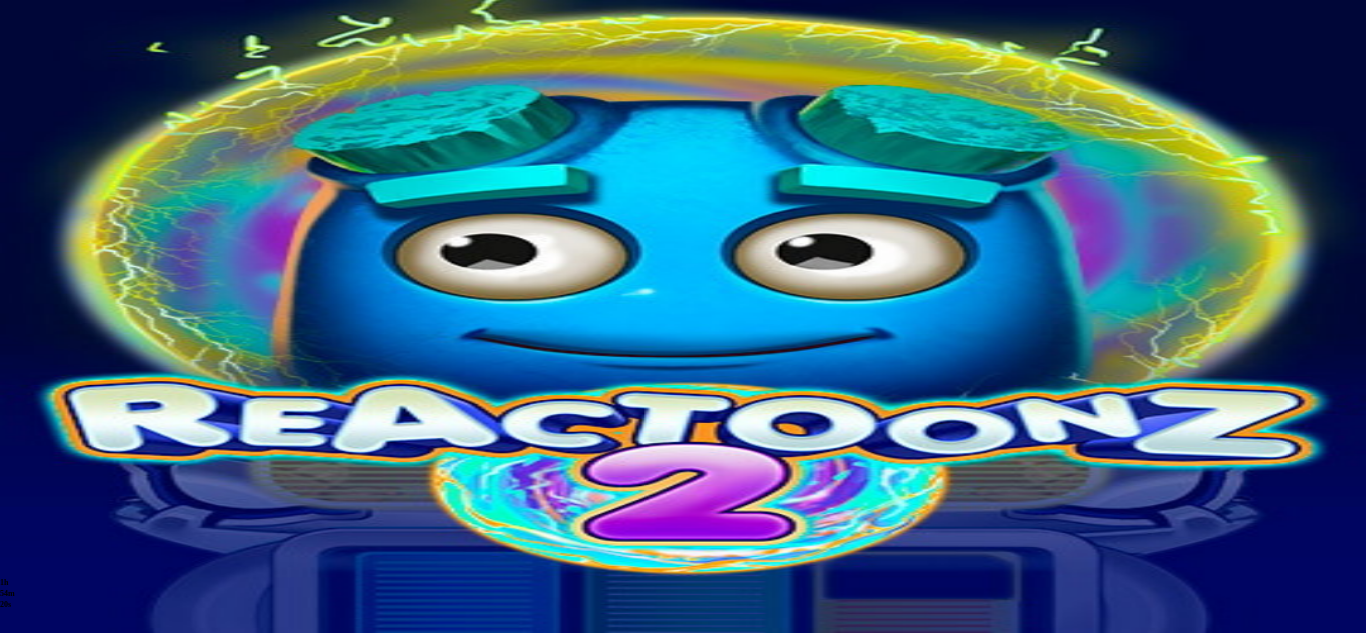 click at bounding box center [52, 363] 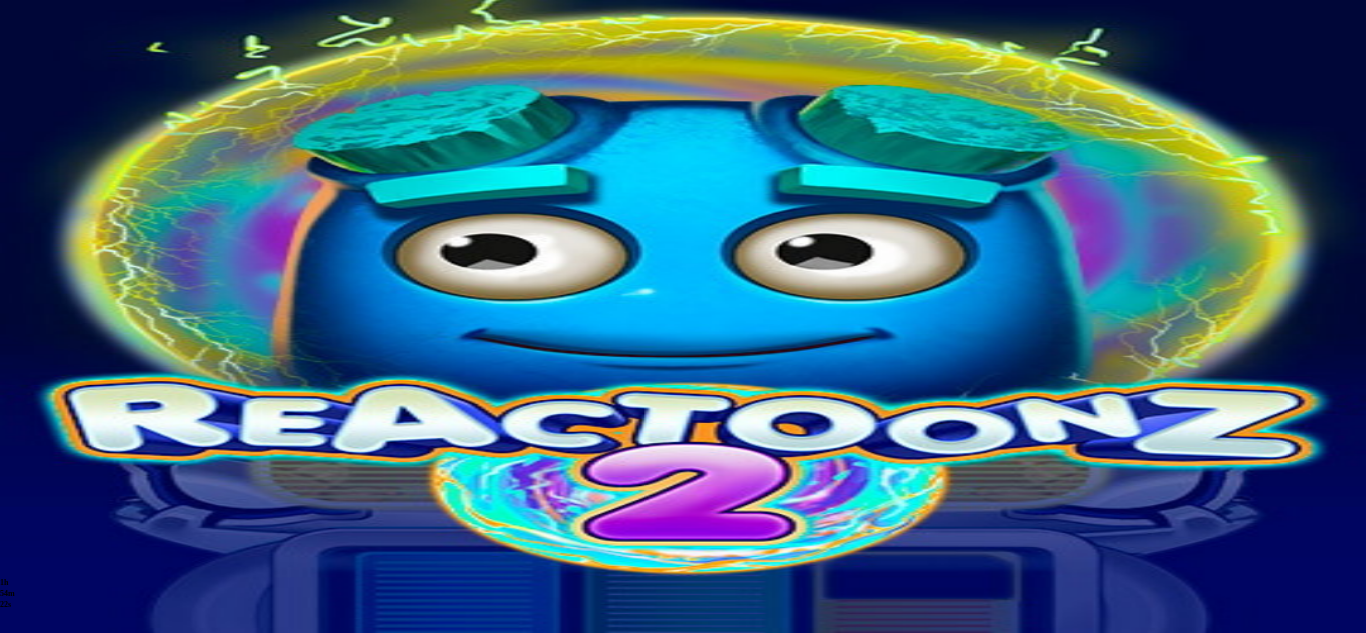 click on "Kotiutus" at bounding box center [40, 809] 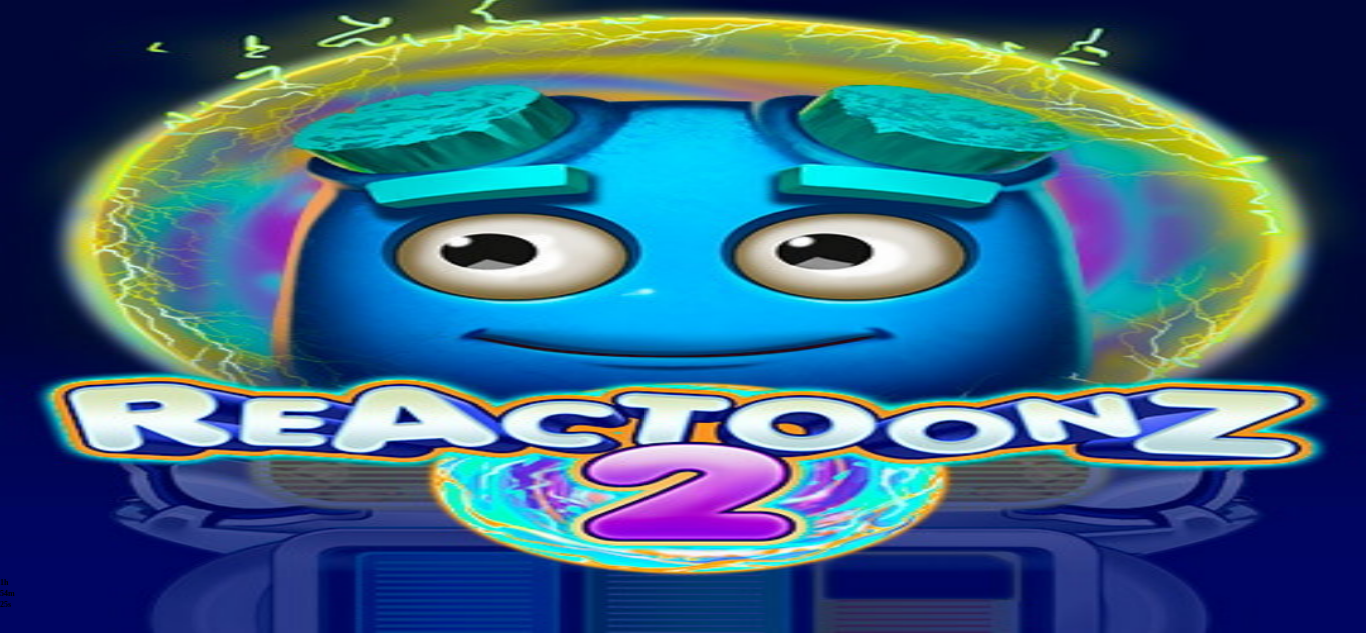 click at bounding box center (79, 678) 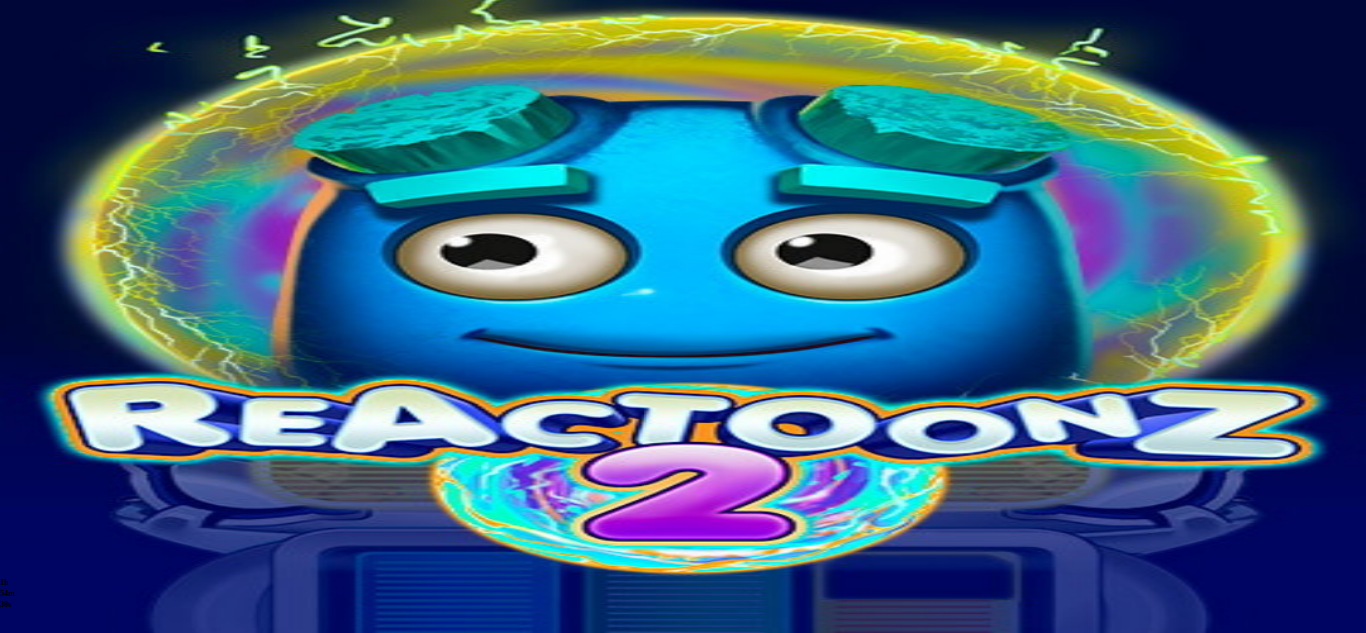 type on "******" 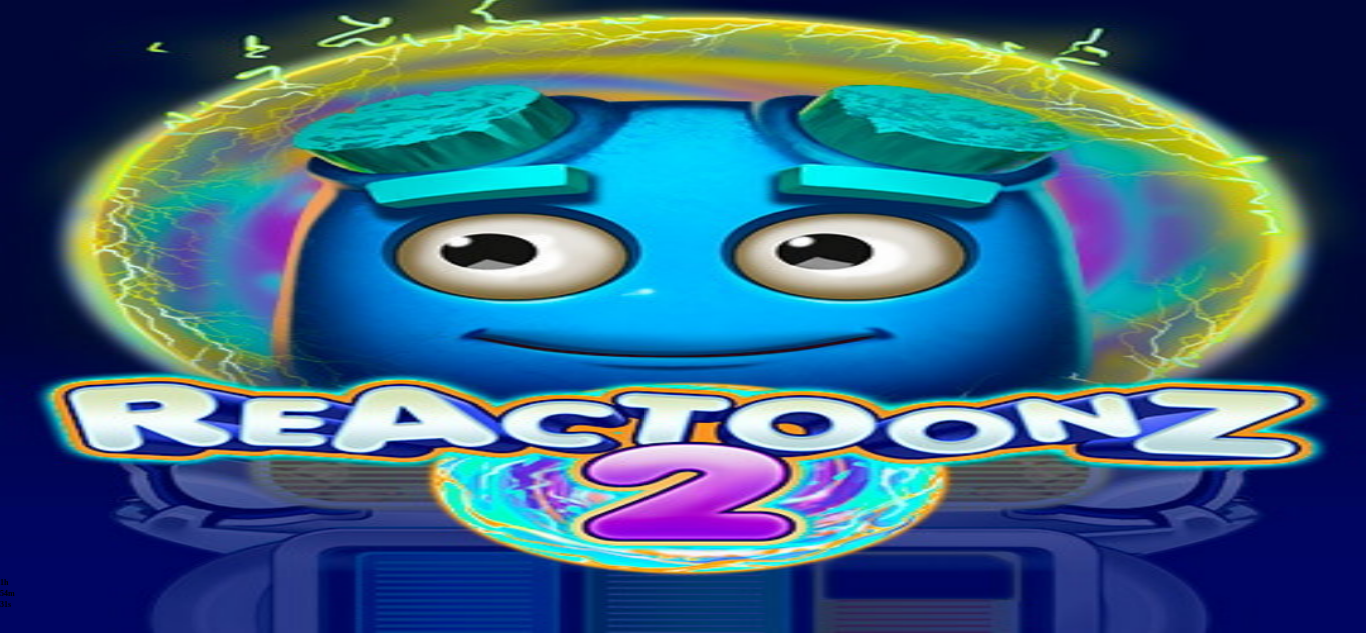 type 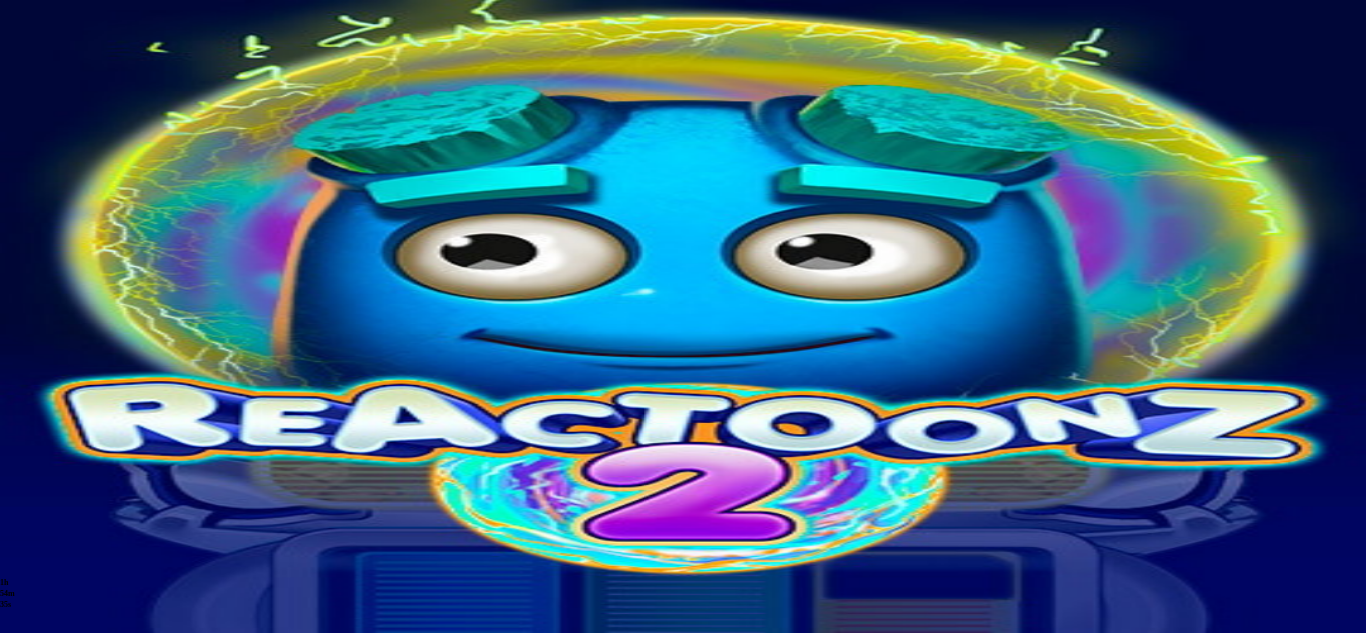 click at bounding box center (683, 745) 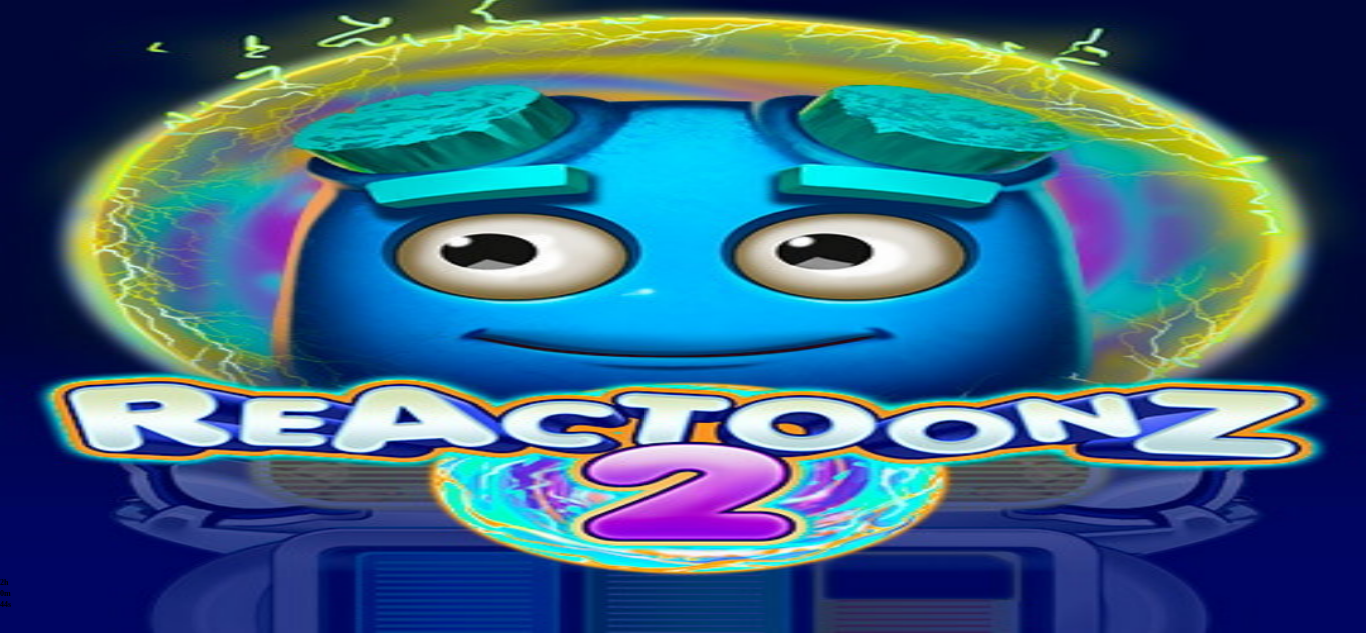 click at bounding box center [52, 363] 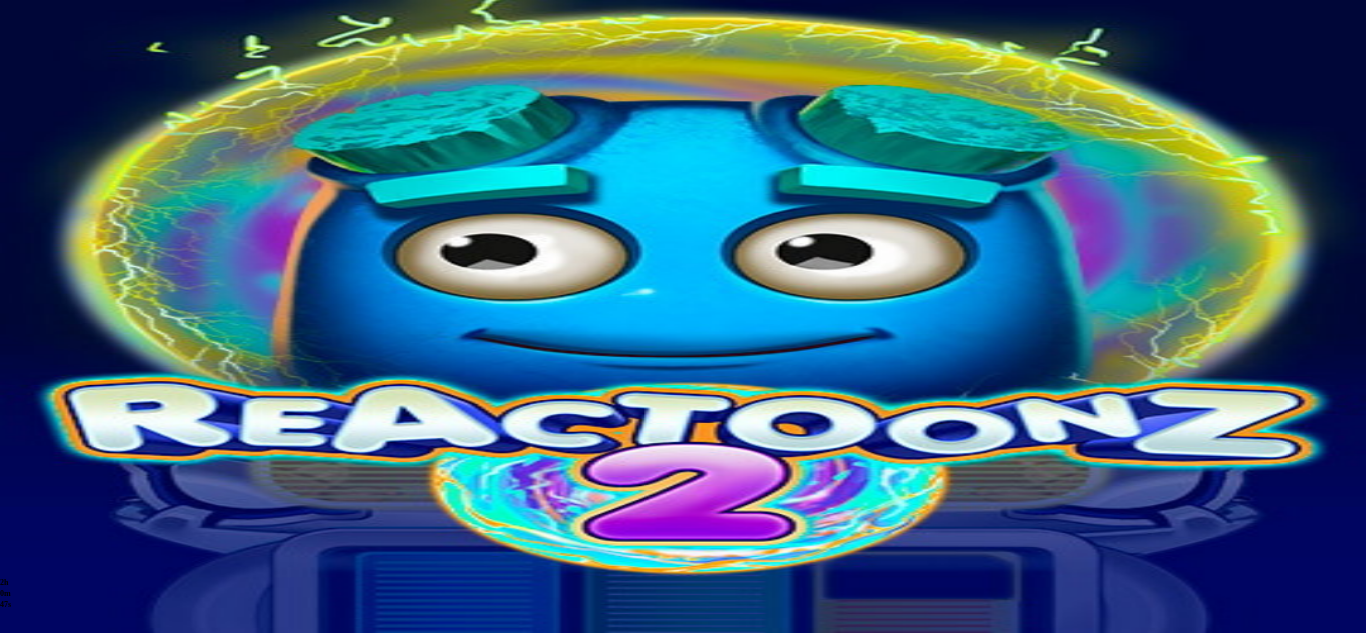 click on "Kotiutus" at bounding box center [40, 1399] 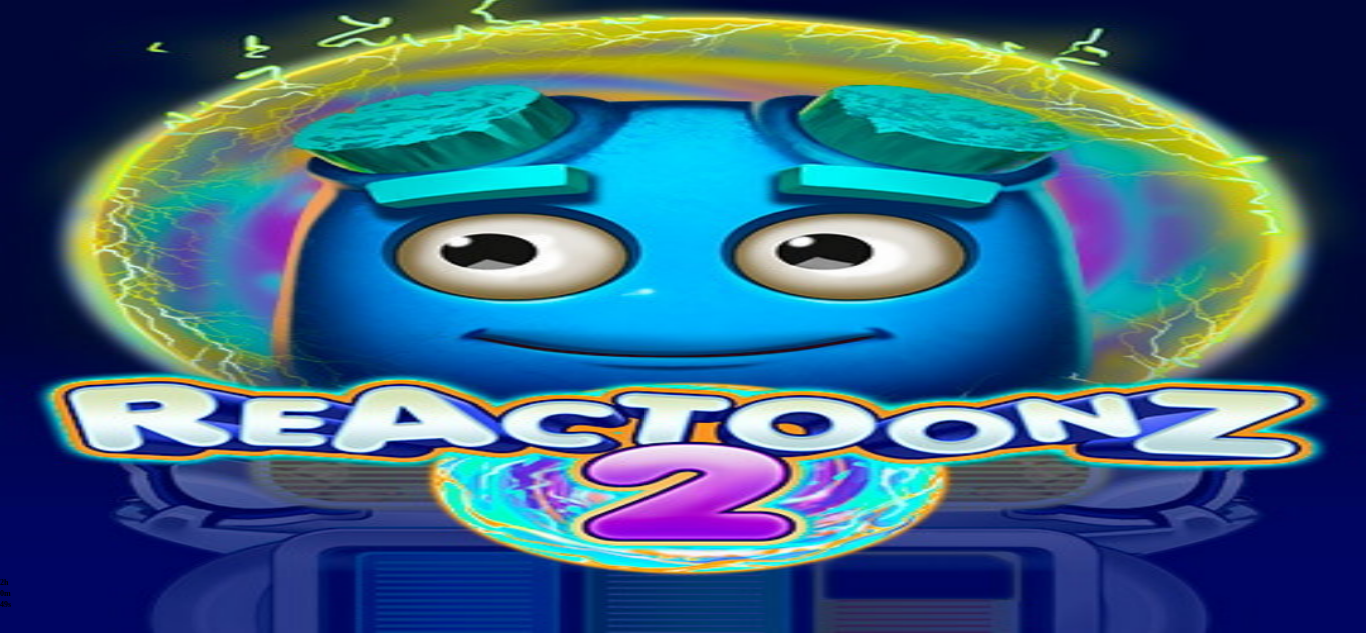 click at bounding box center [79, 1268] 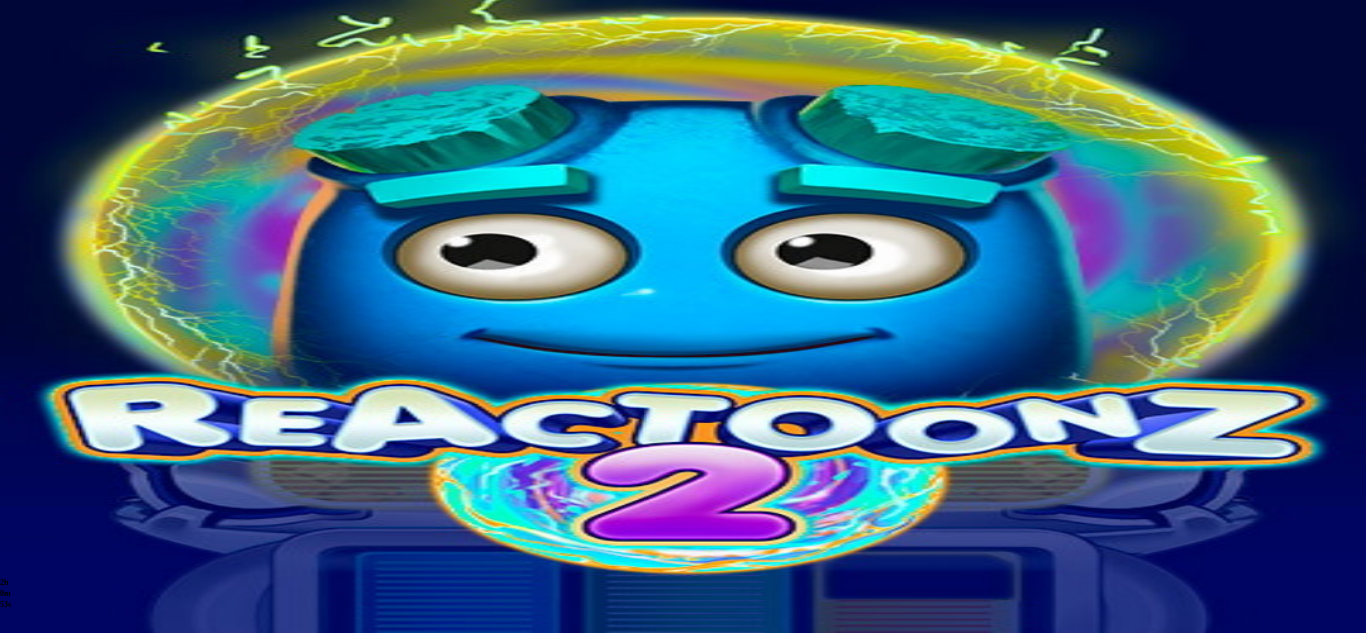 type on "******" 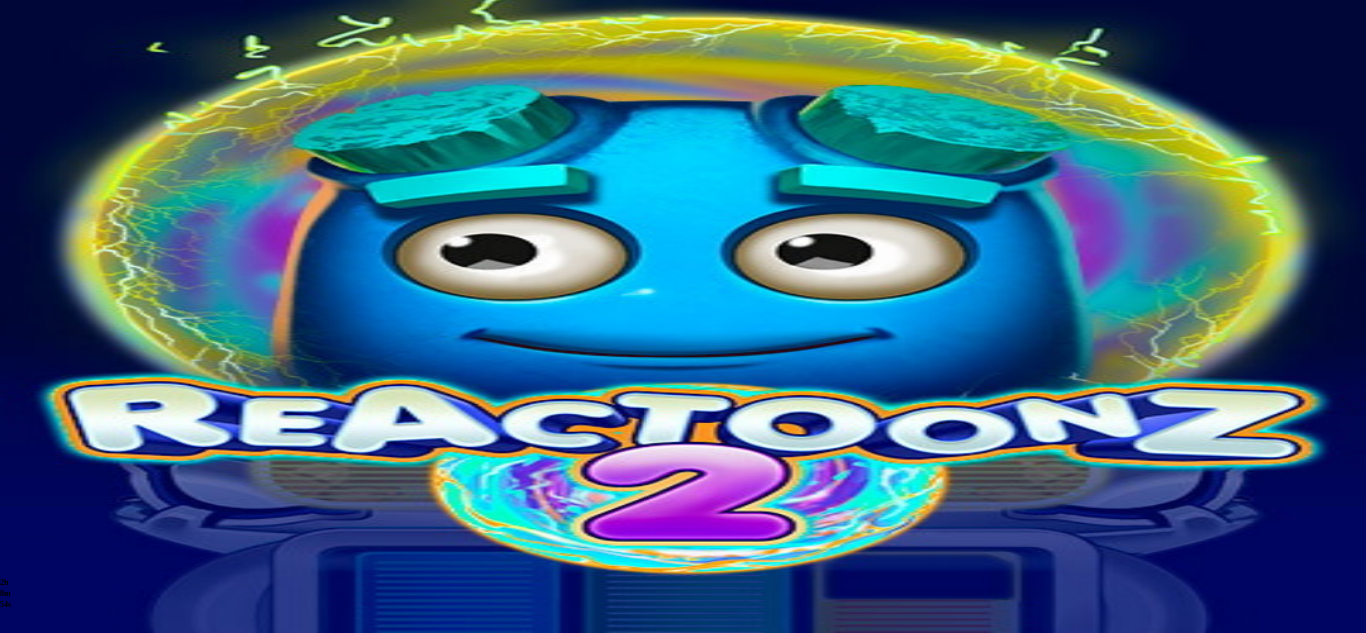 type 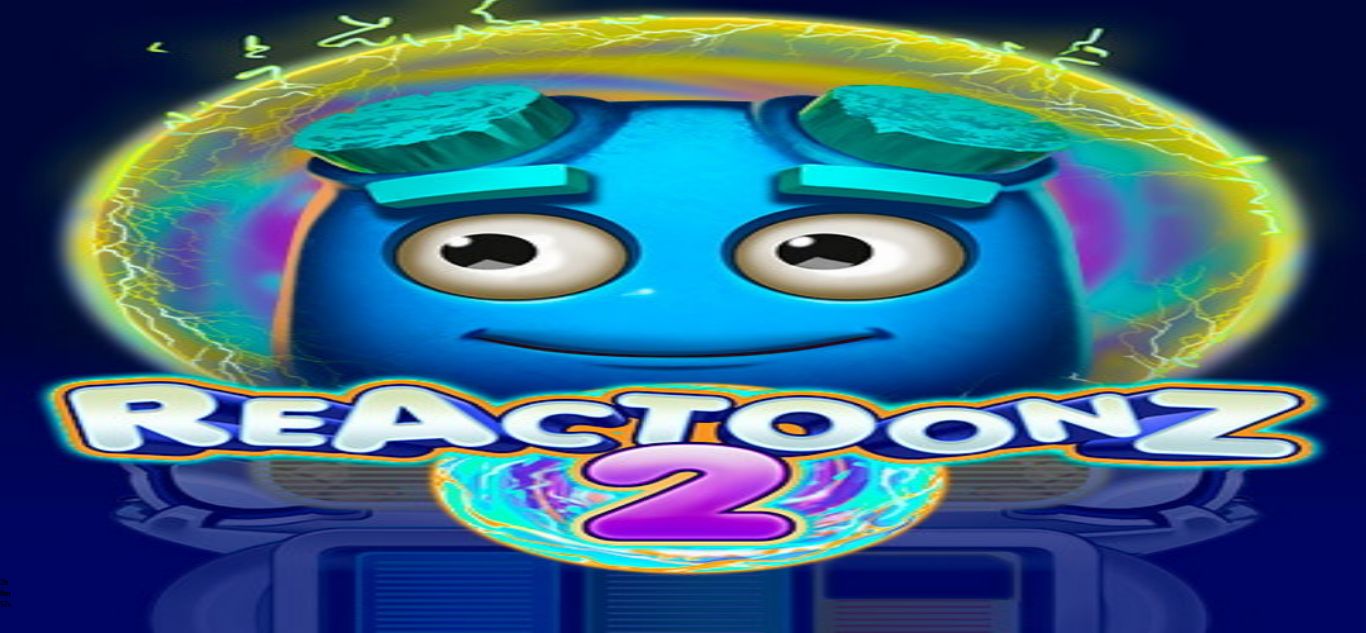 click at bounding box center [16, 1253] 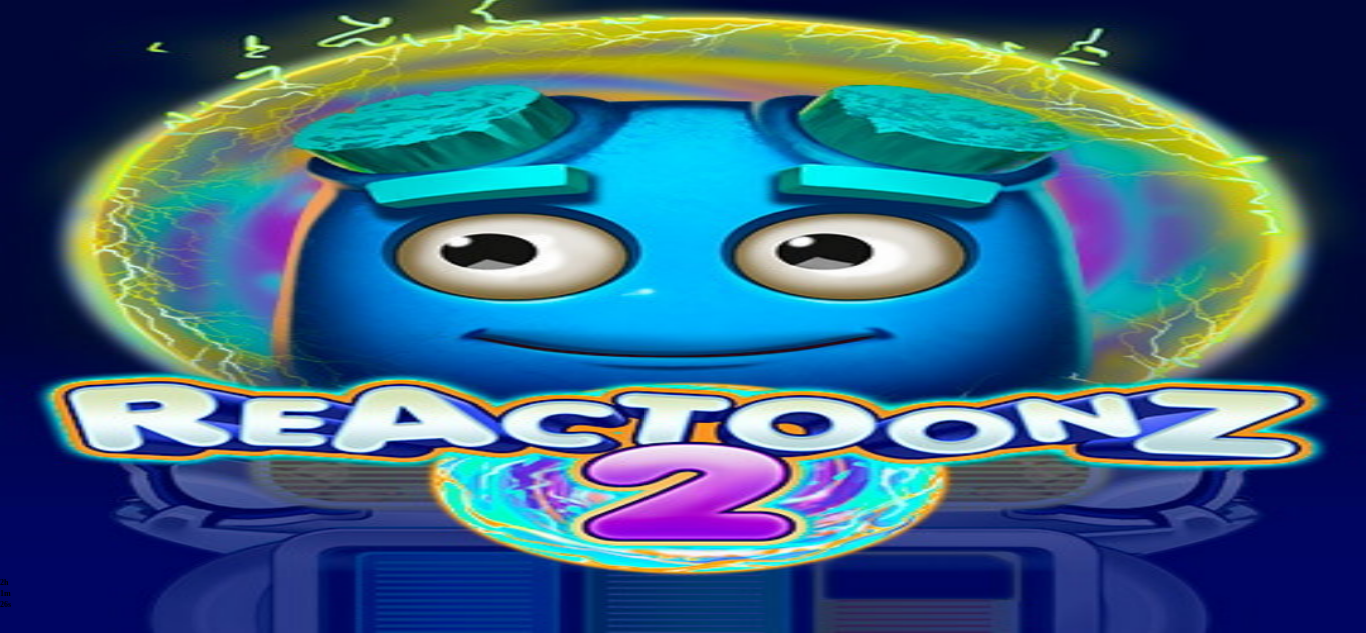 click at bounding box center [16, 1347] 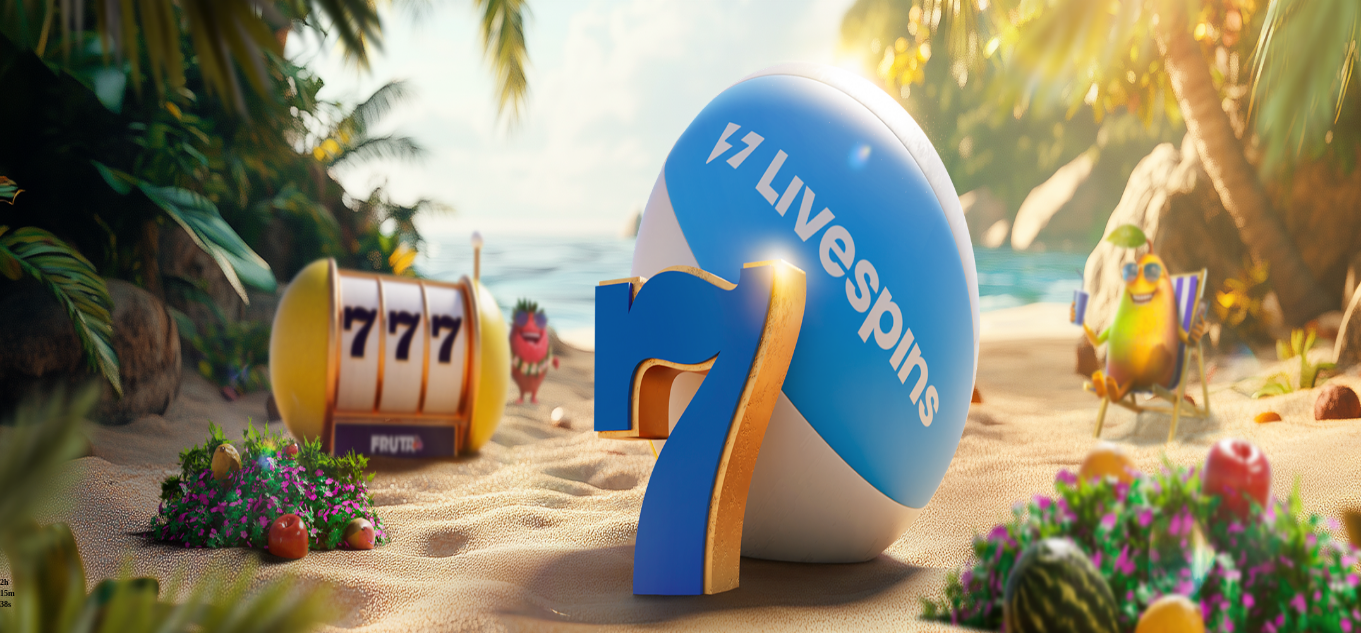 scroll, scrollTop: 0, scrollLeft: 0, axis: both 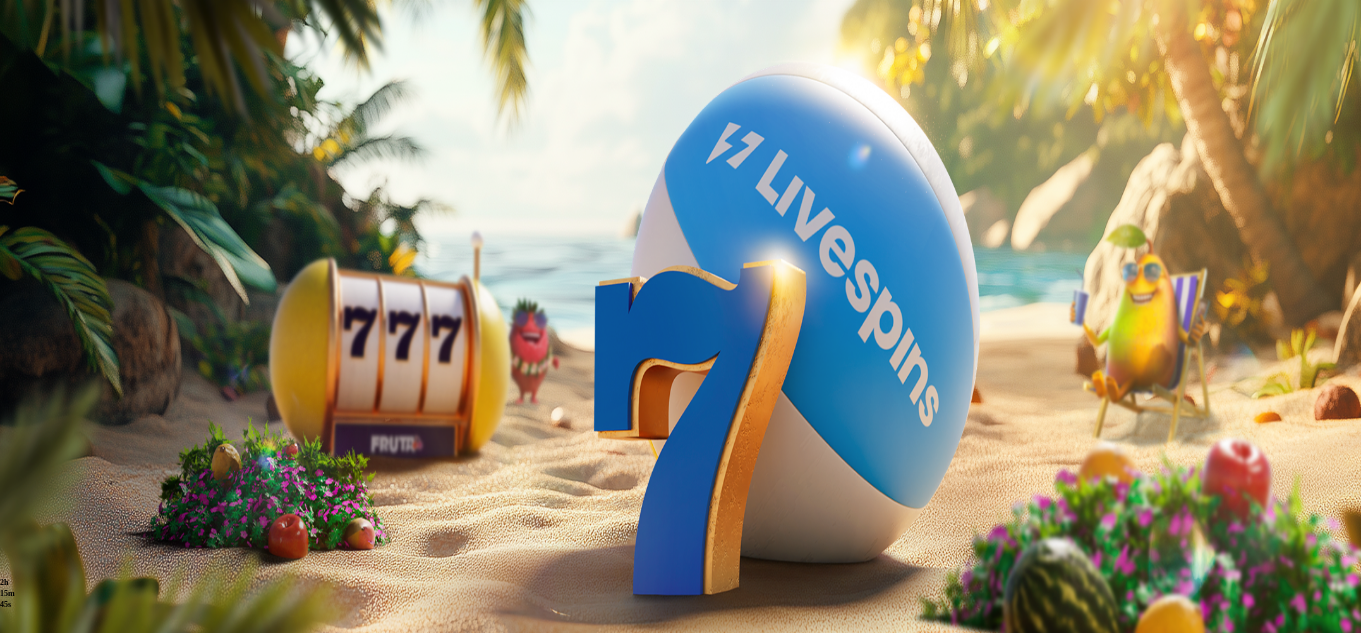 click at bounding box center (79, 845) 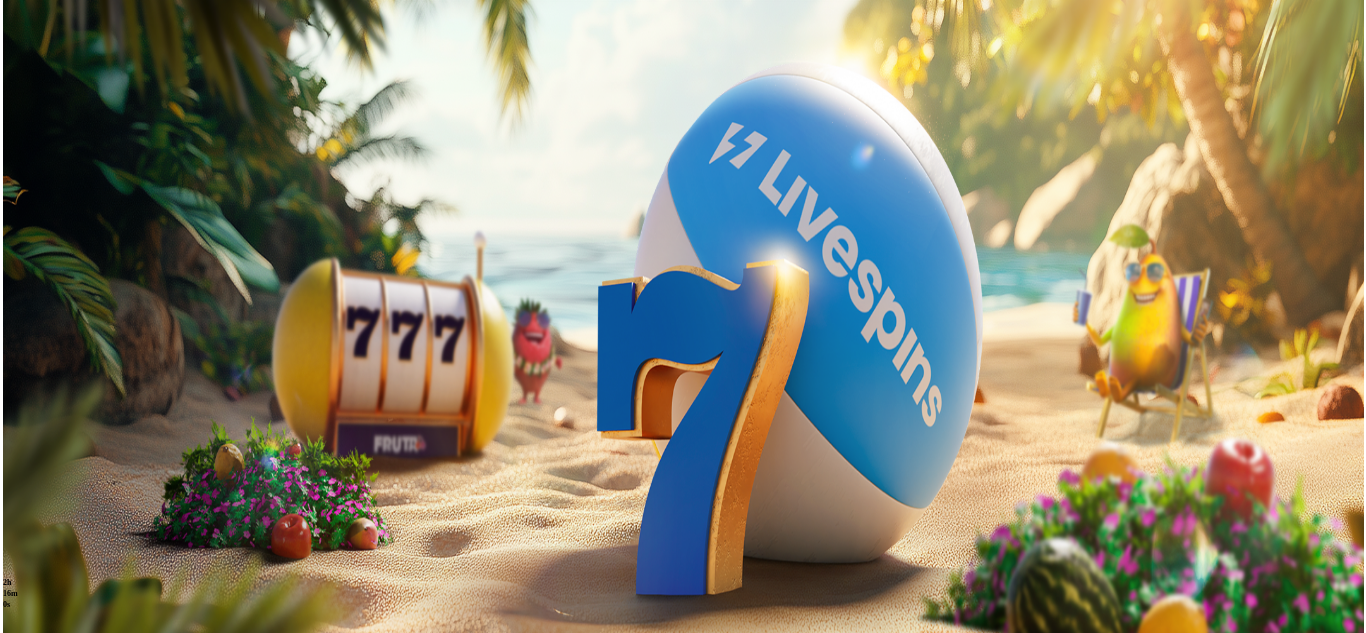 scroll, scrollTop: 523, scrollLeft: 0, axis: vertical 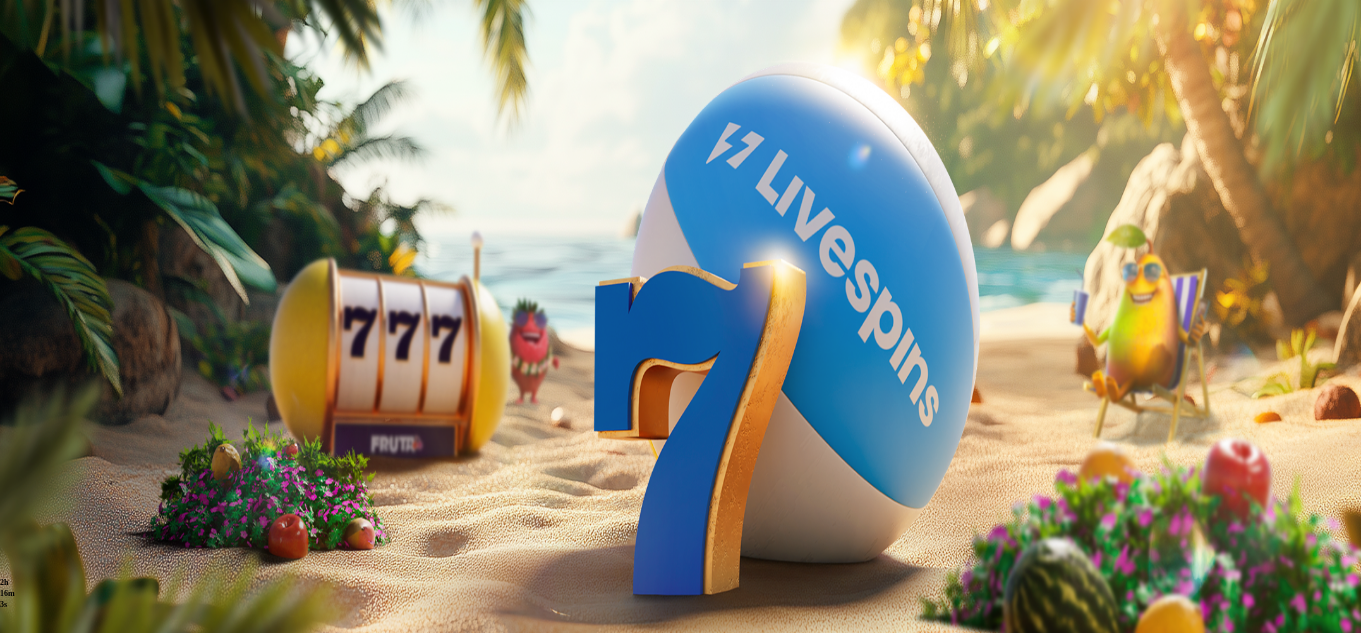 type on "***" 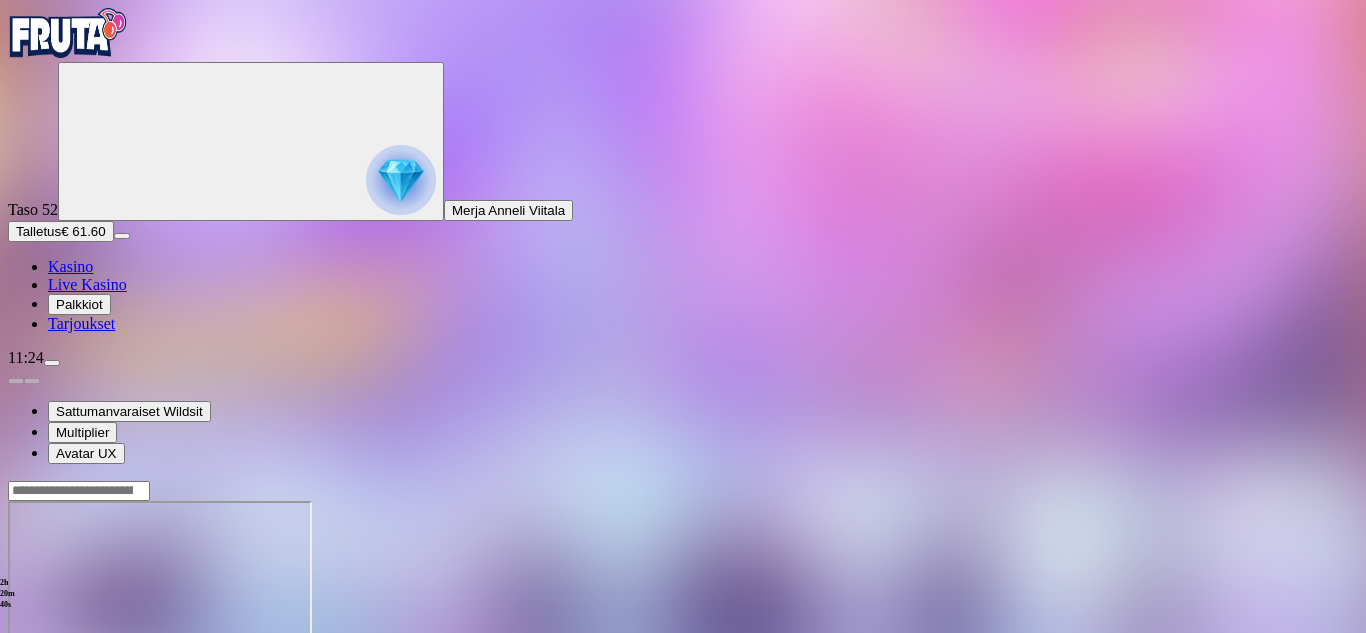 scroll, scrollTop: 91, scrollLeft: 0, axis: vertical 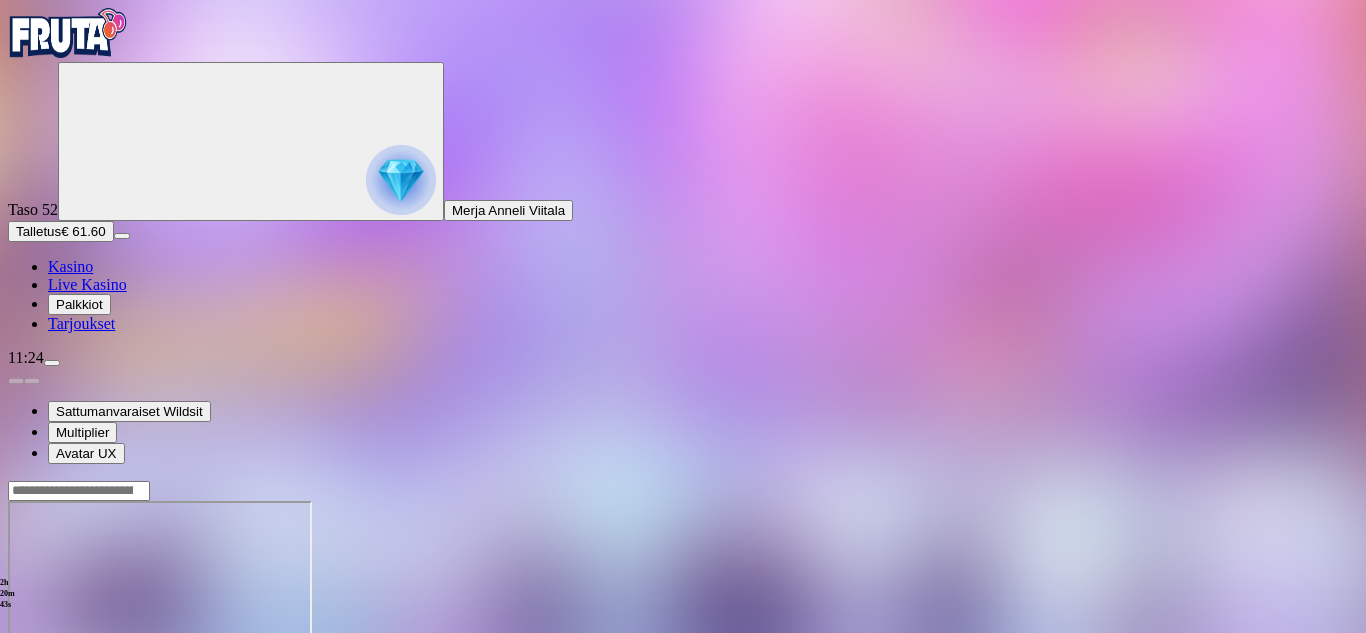 click on "Talletus € 61.60" at bounding box center [61, 231] 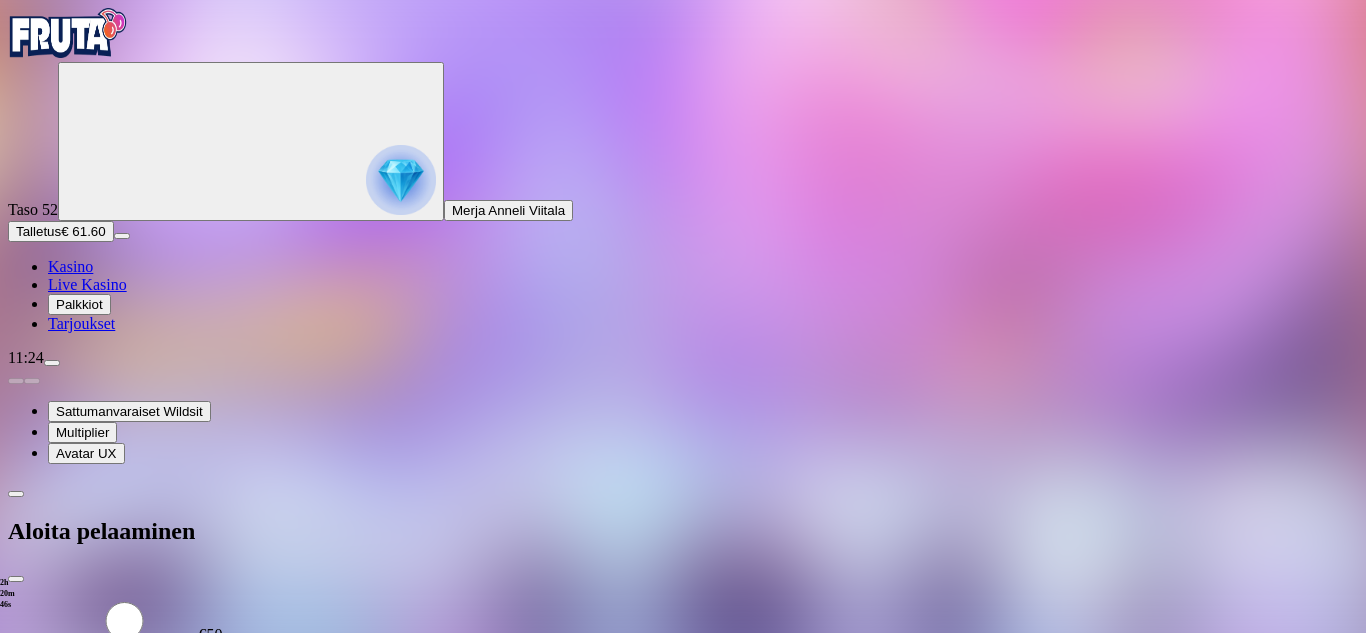 click on "€50" at bounding box center [211, 634] 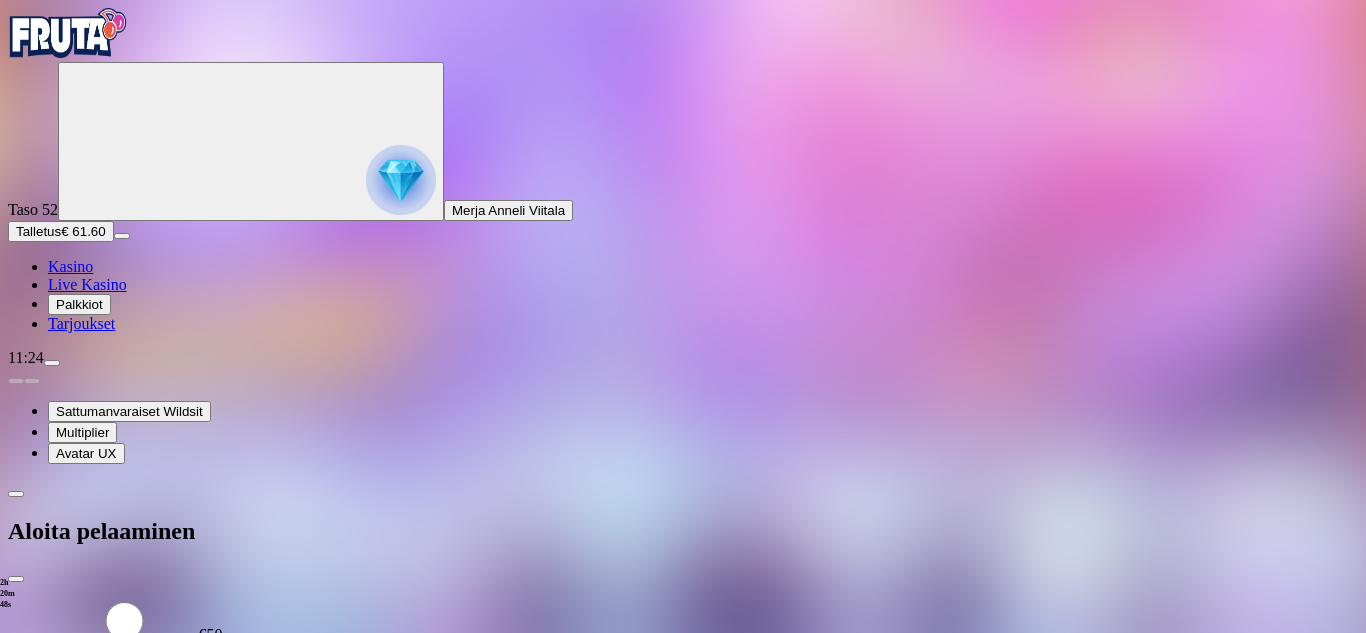 click on "TALLETA JA PELAA" at bounding box center (76, 799) 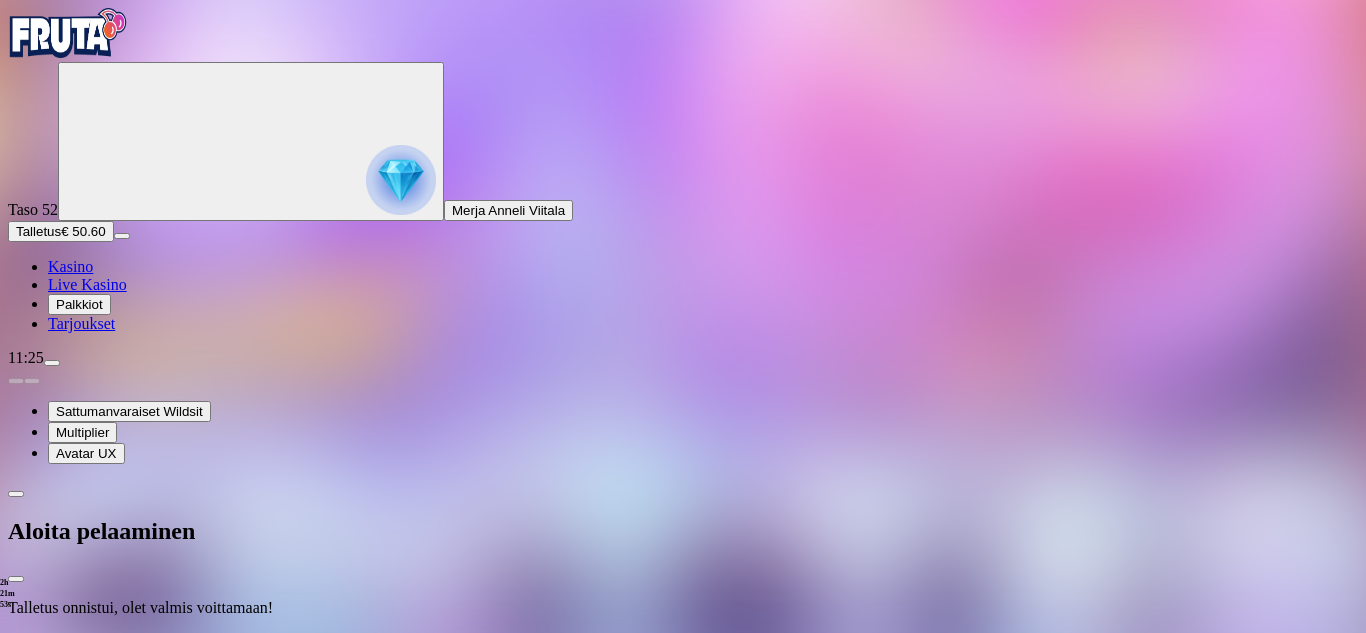 click at bounding box center (683, 633) 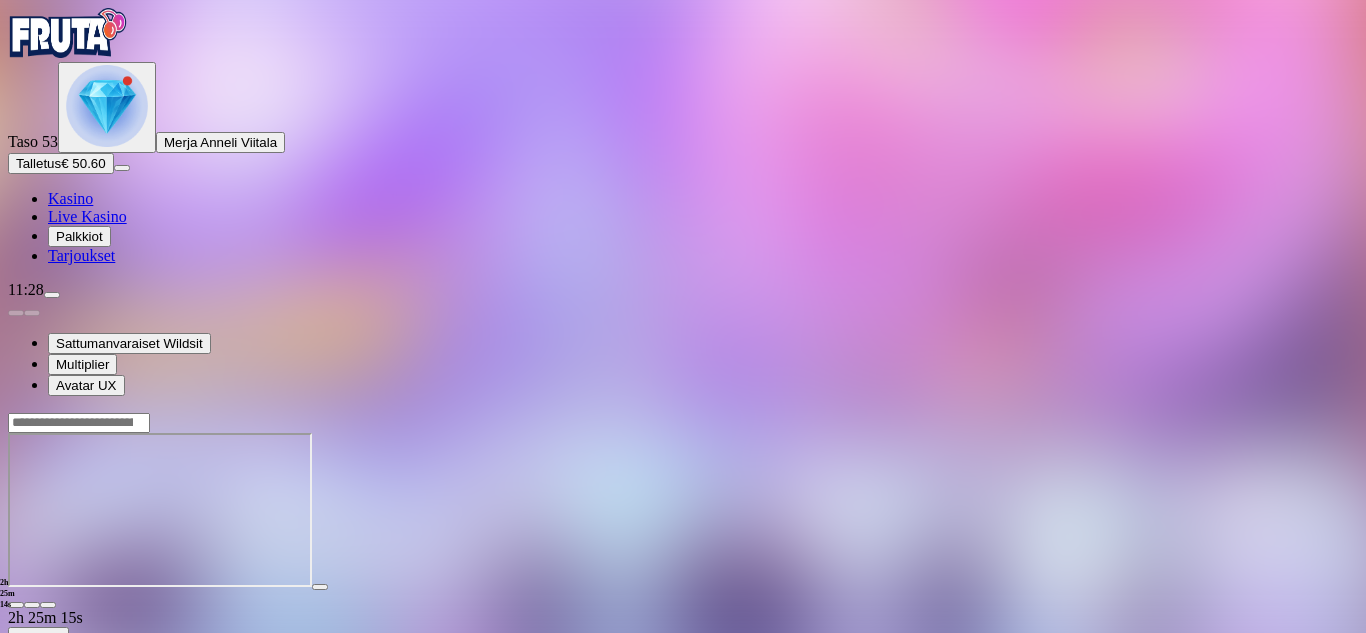 click on "Talletus" at bounding box center [38, 163] 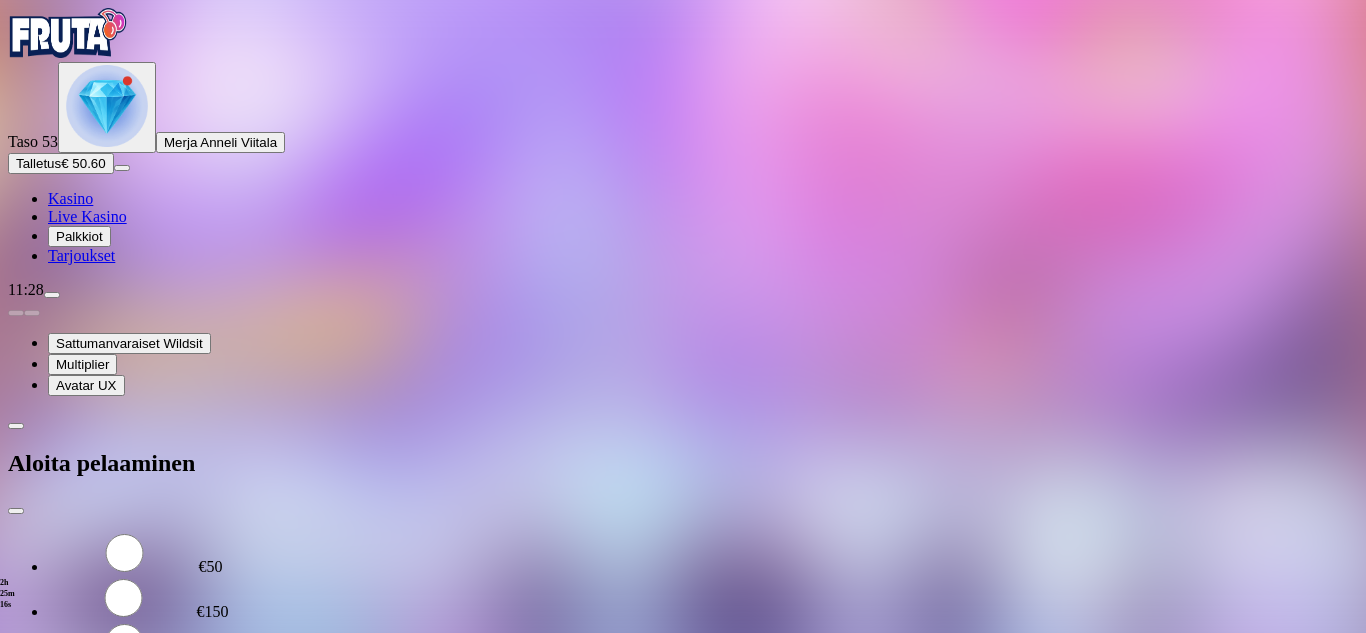 click on "€50" at bounding box center [211, 566] 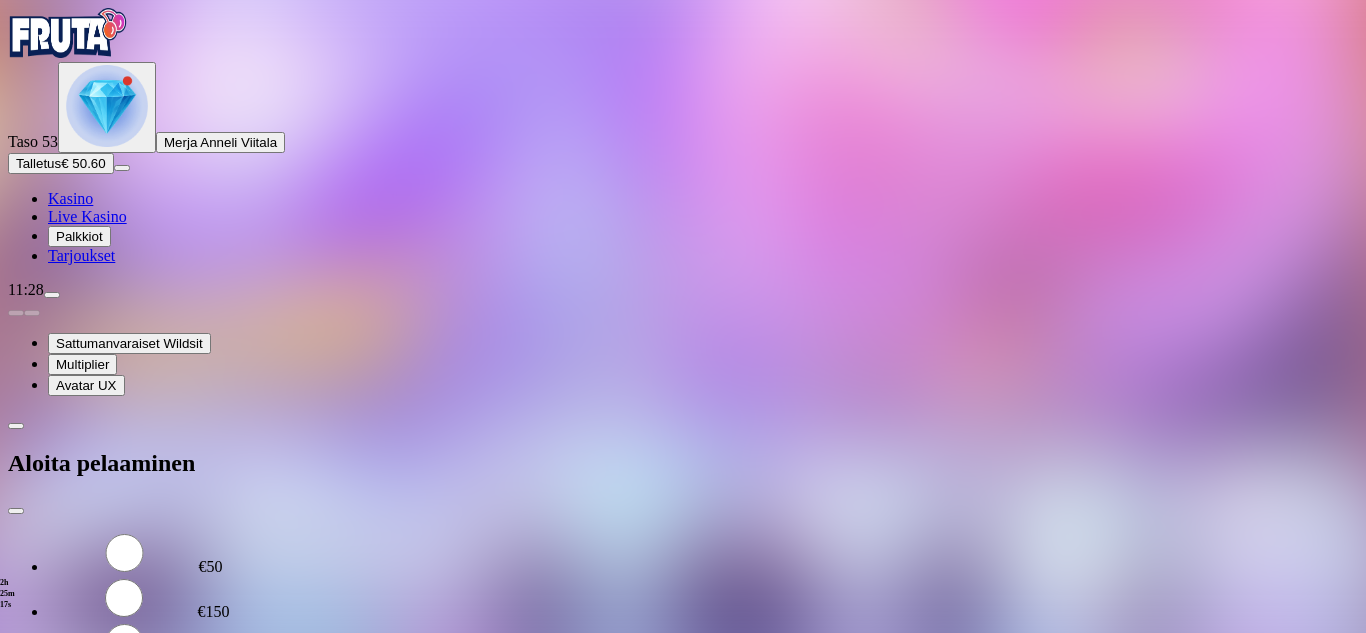 click on "TALLETA JA PELAA" at bounding box center (76, 731) 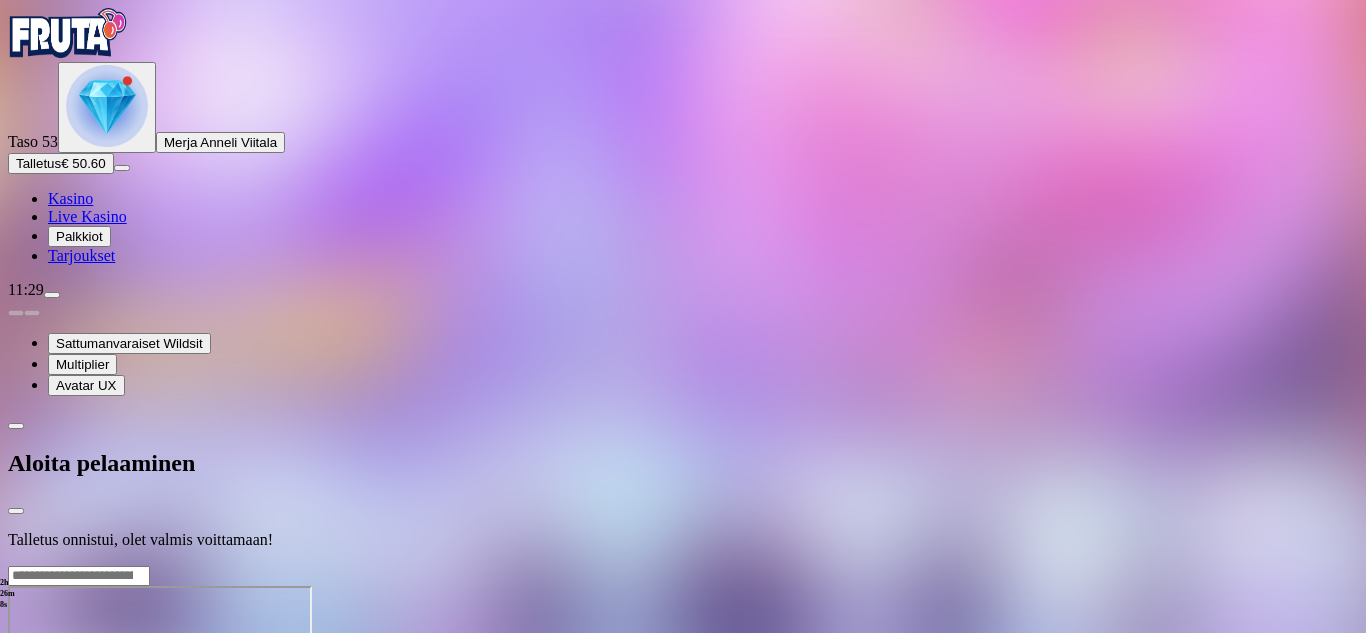 click at bounding box center [683, 565] 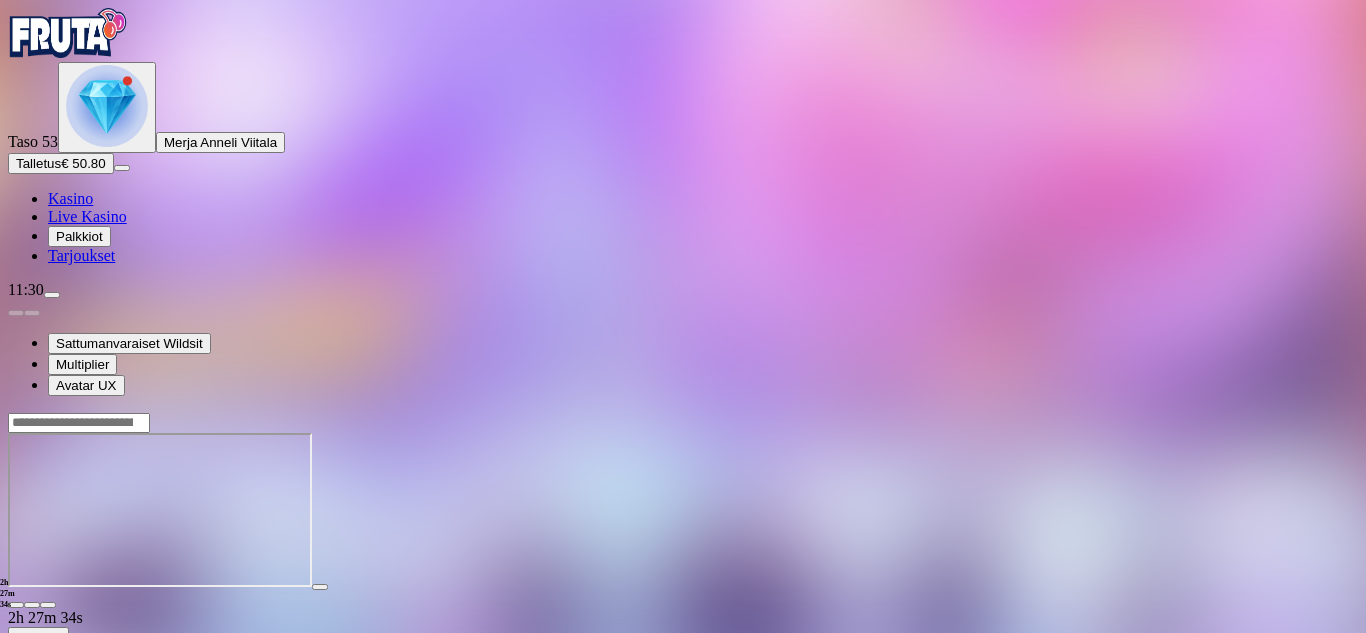 click on "Talletus € 50.80" at bounding box center [61, 163] 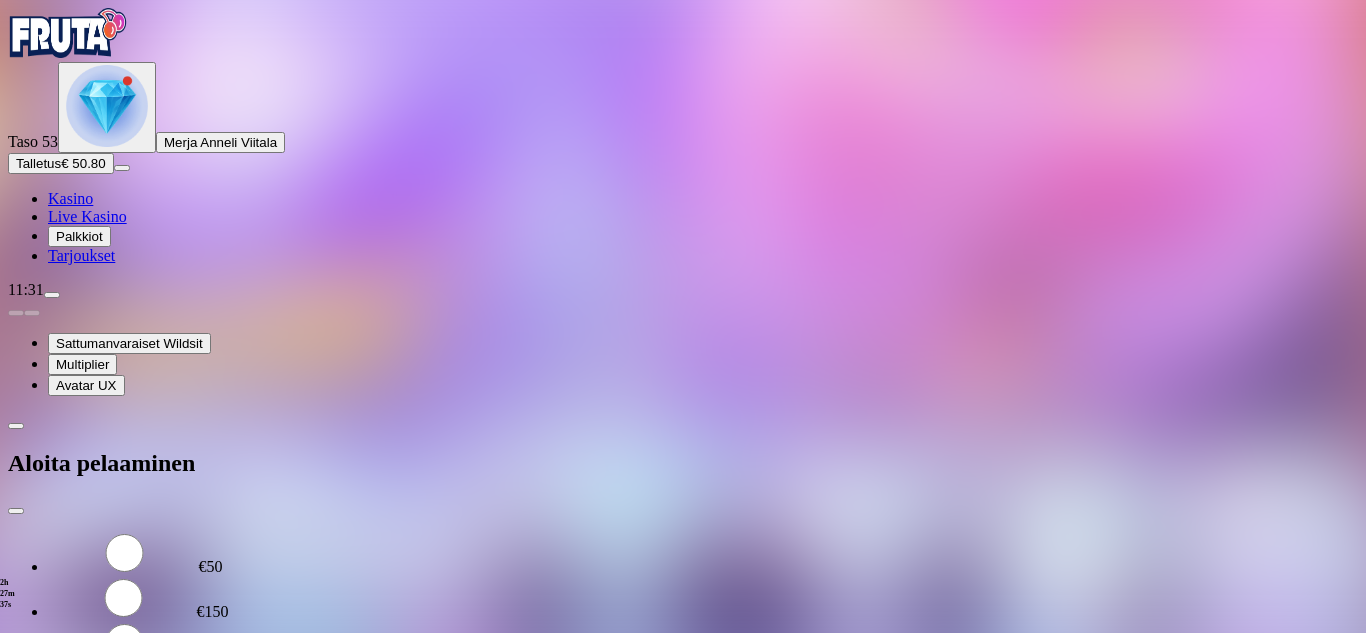 click on "***" at bounding box center (79, 693) 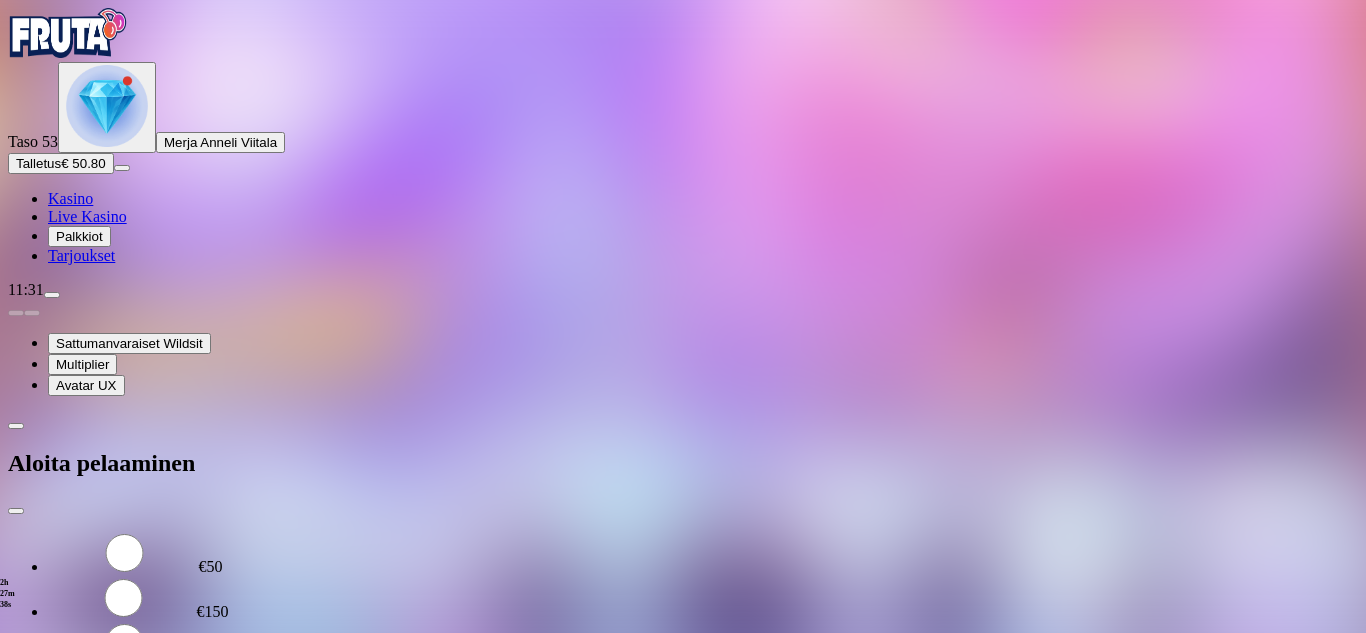 type on "*" 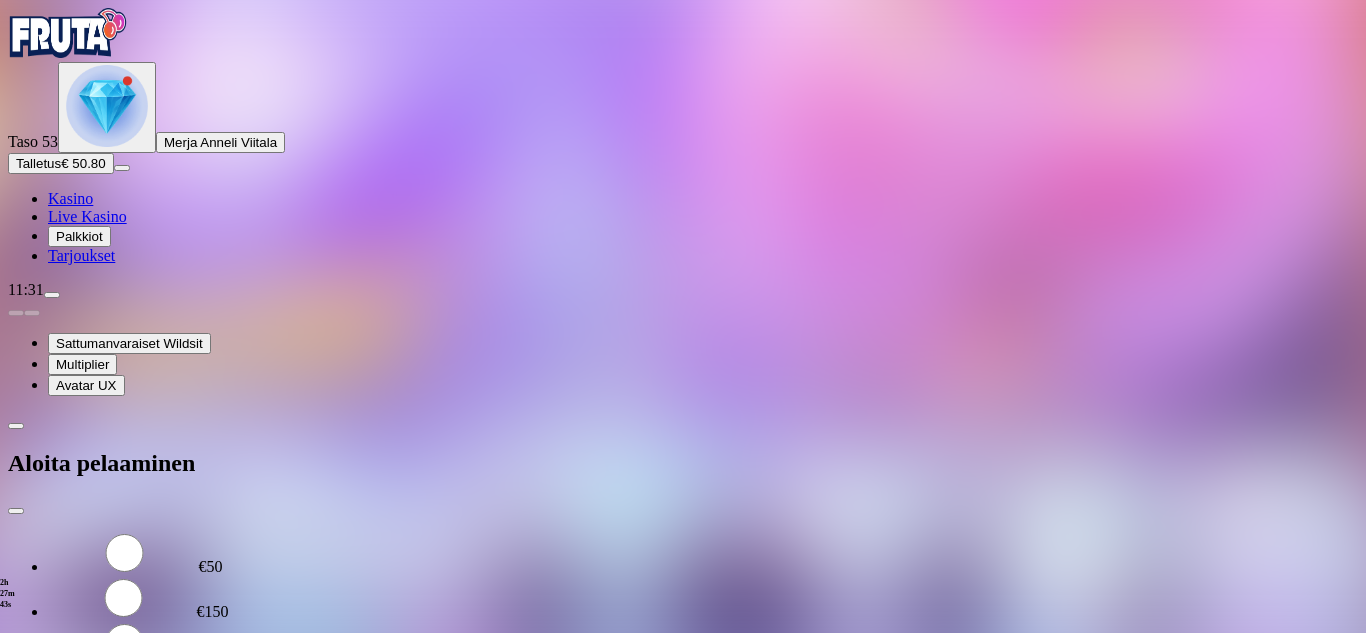 type on "**" 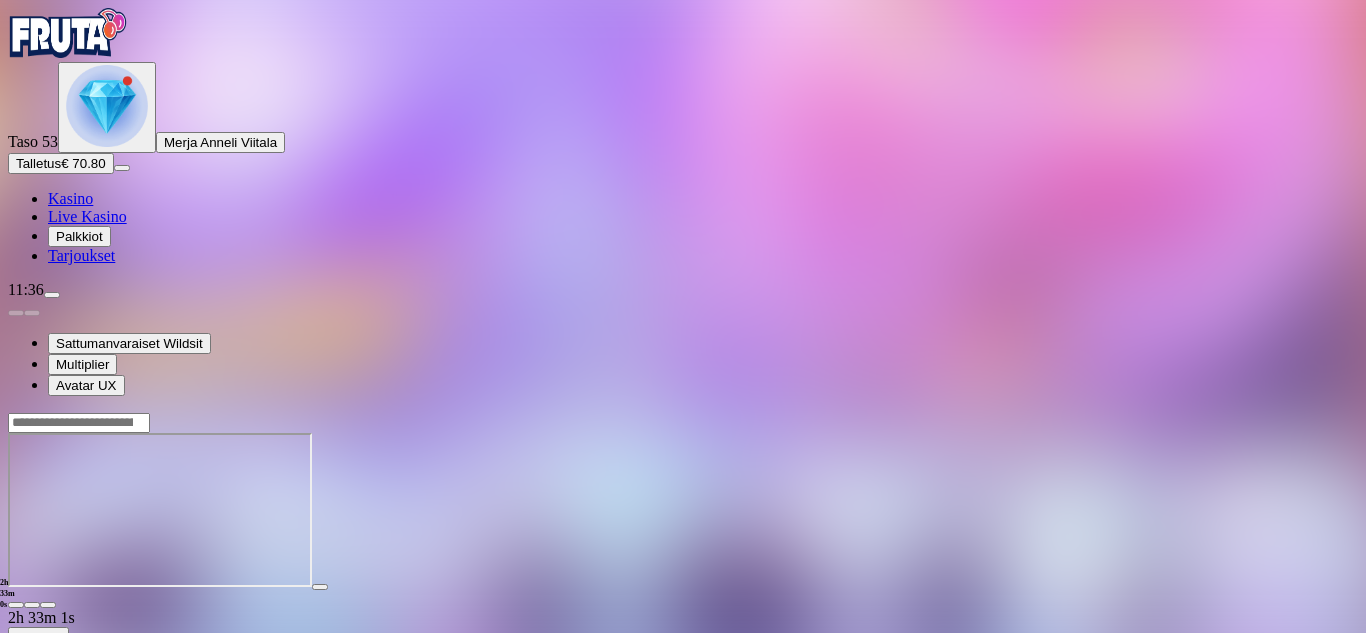 click on "Talletus" at bounding box center [38, 163] 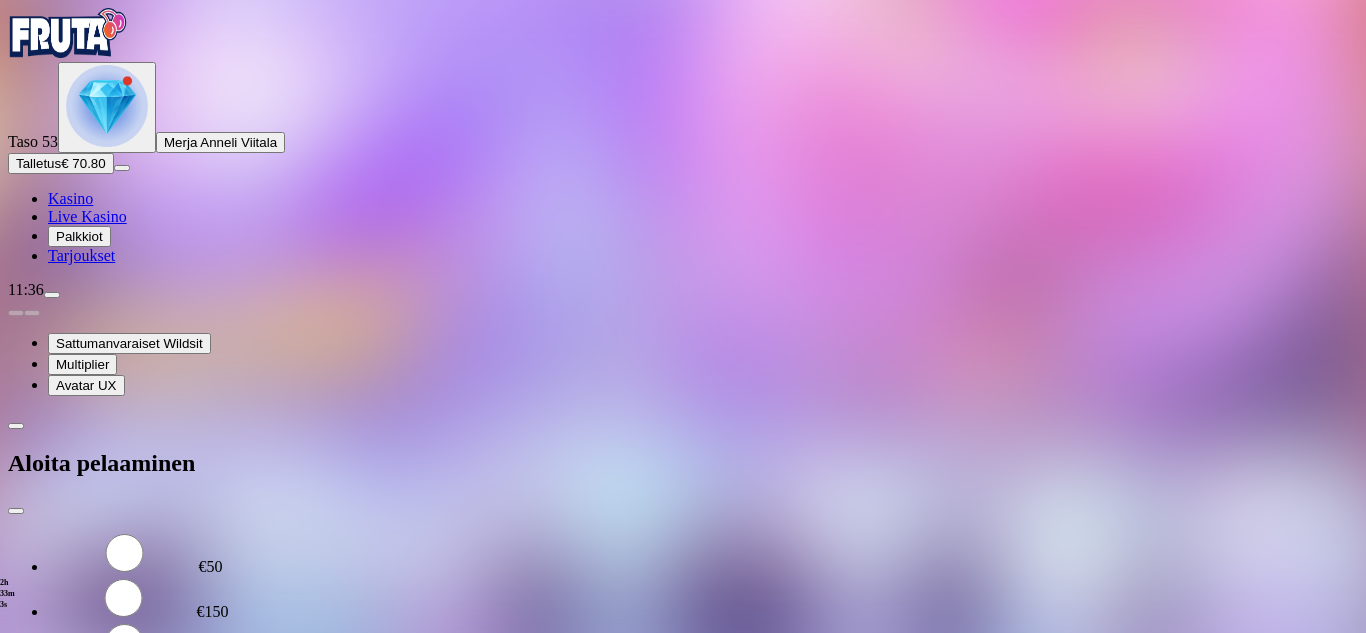 click on "€50" at bounding box center (211, 566) 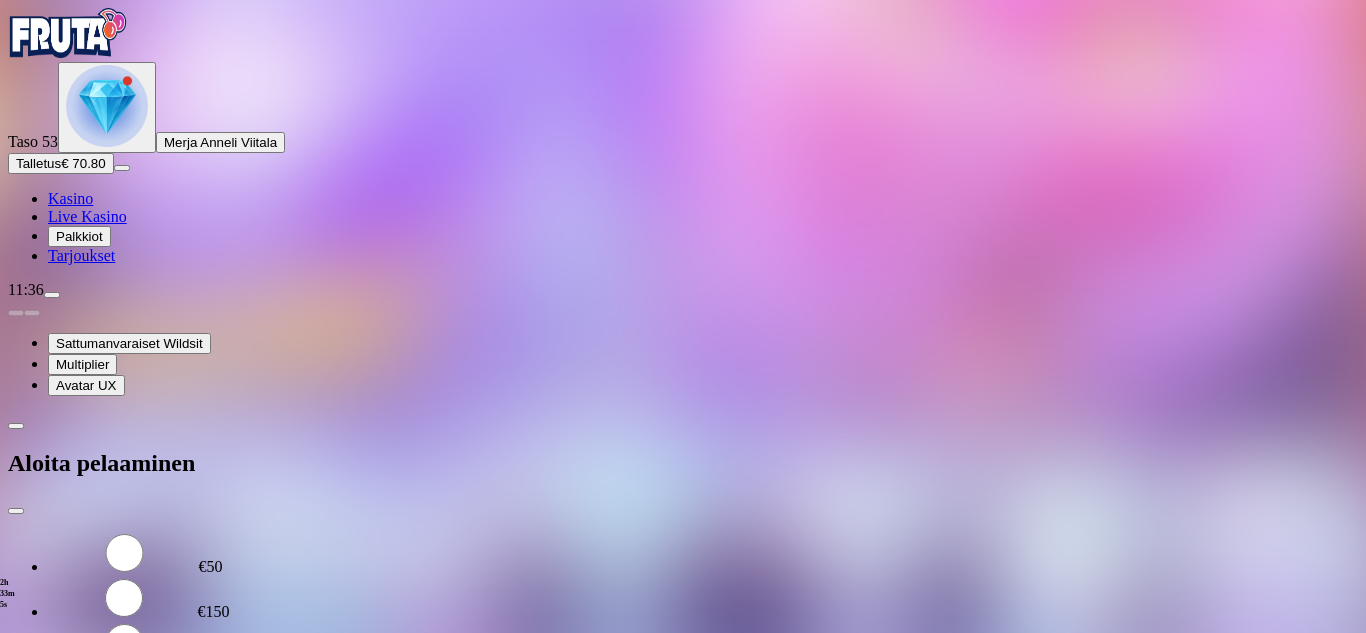 click on "TALLETA JA PELAA" at bounding box center [76, 731] 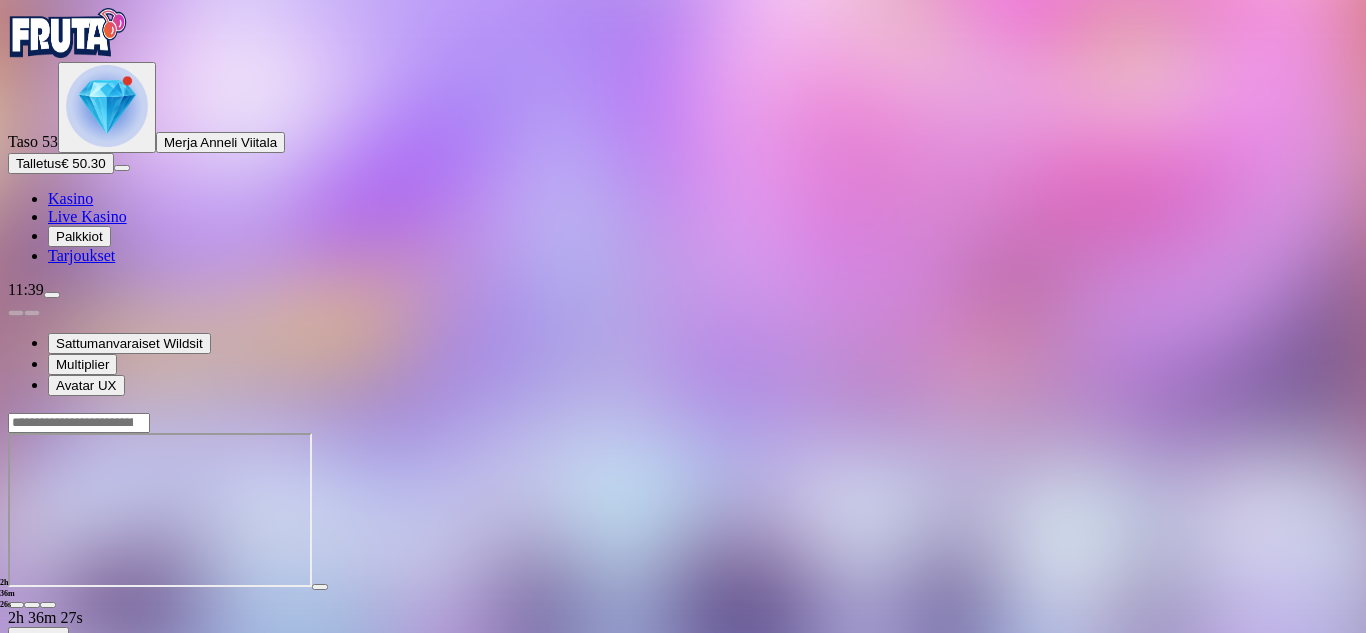 click on "Talletus" at bounding box center [38, 163] 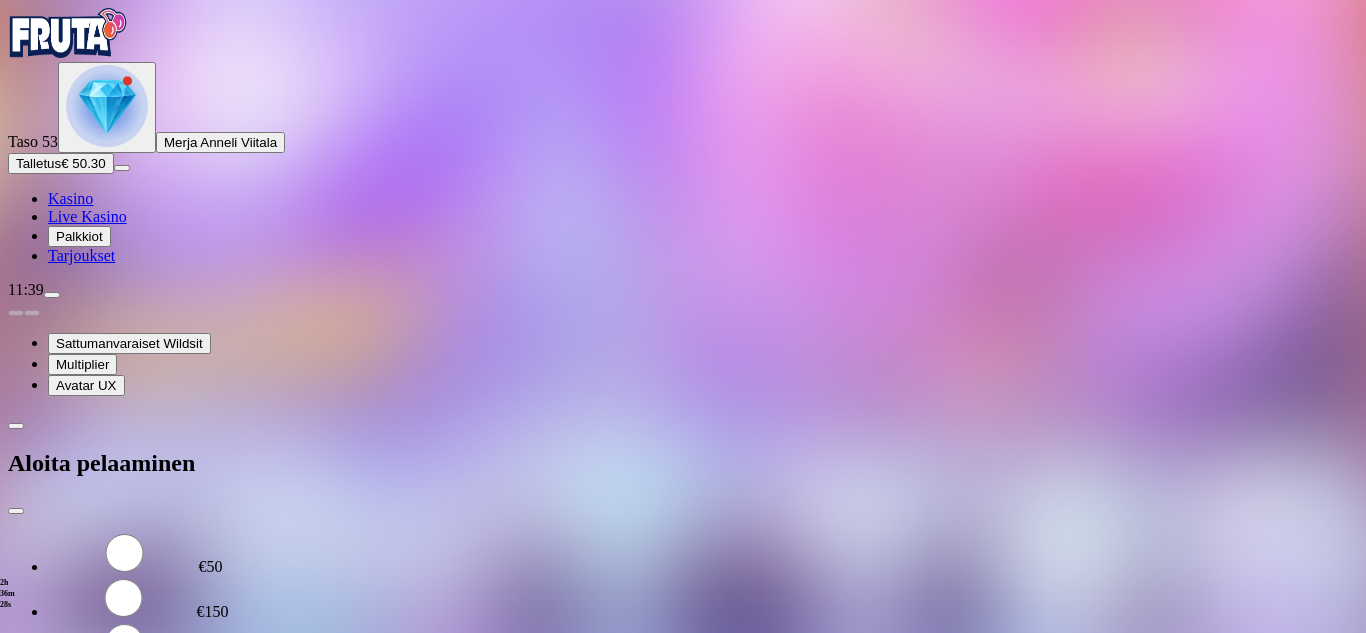 click on "€50" at bounding box center (211, 566) 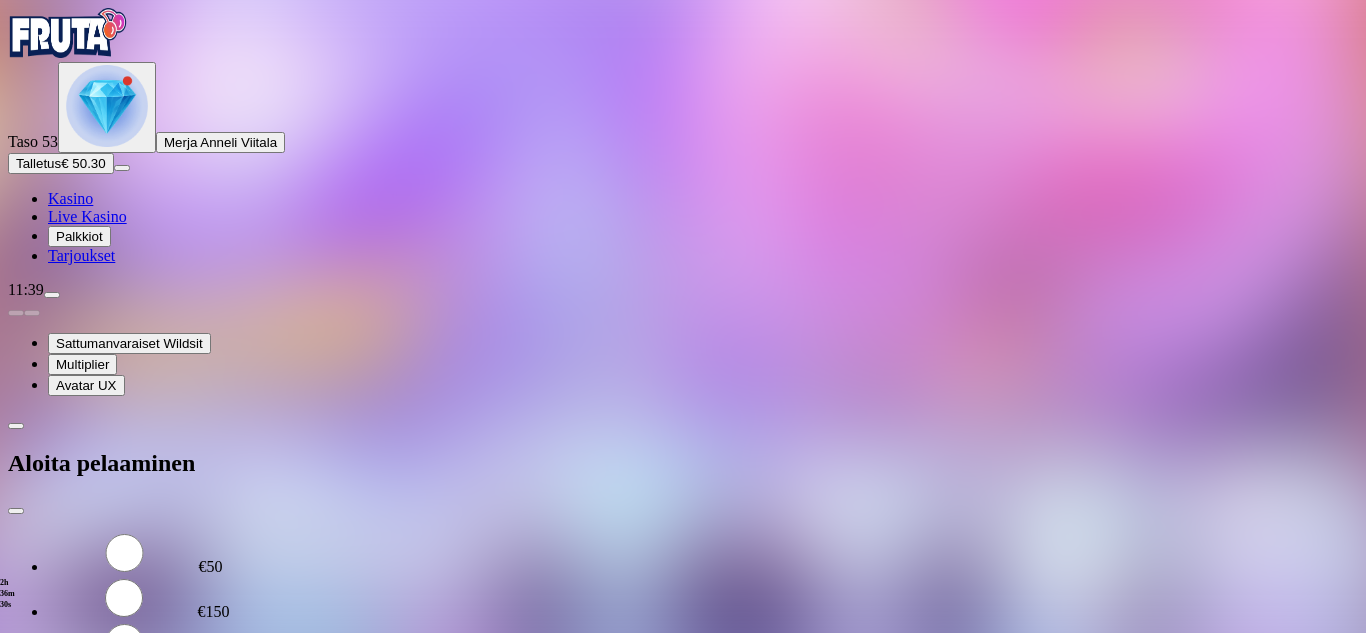 click on "TALLETA JA PELAA" at bounding box center [76, 731] 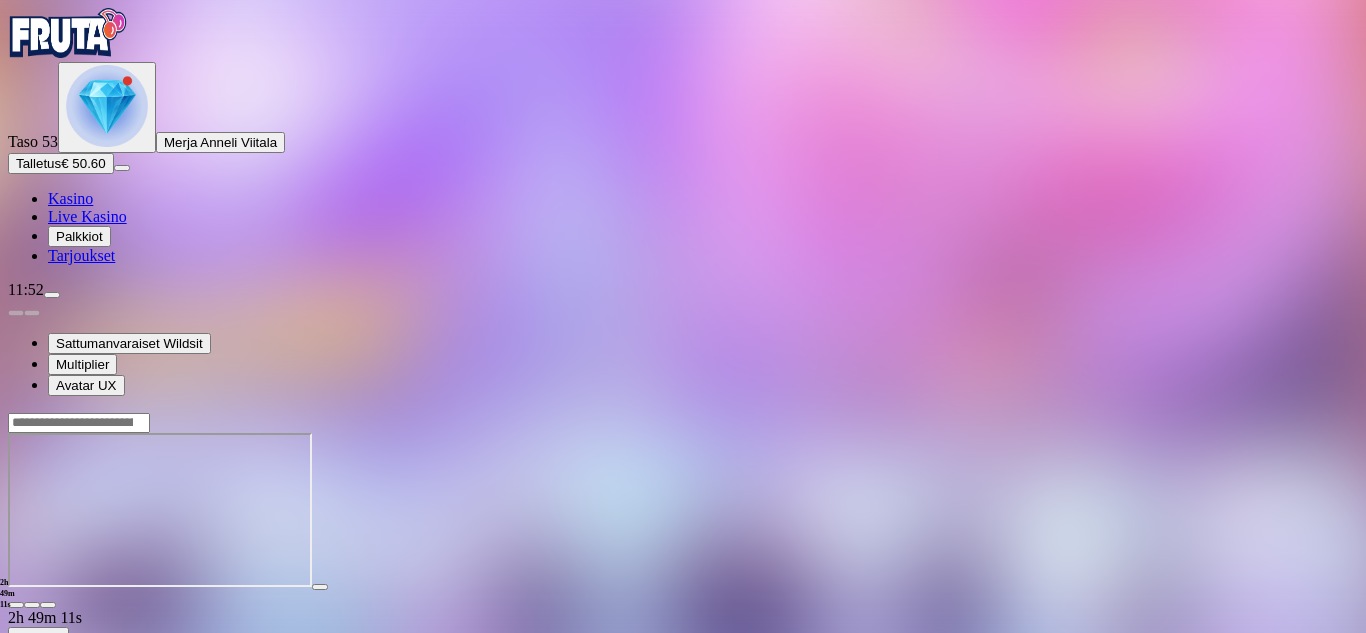 click at bounding box center [16, 605] 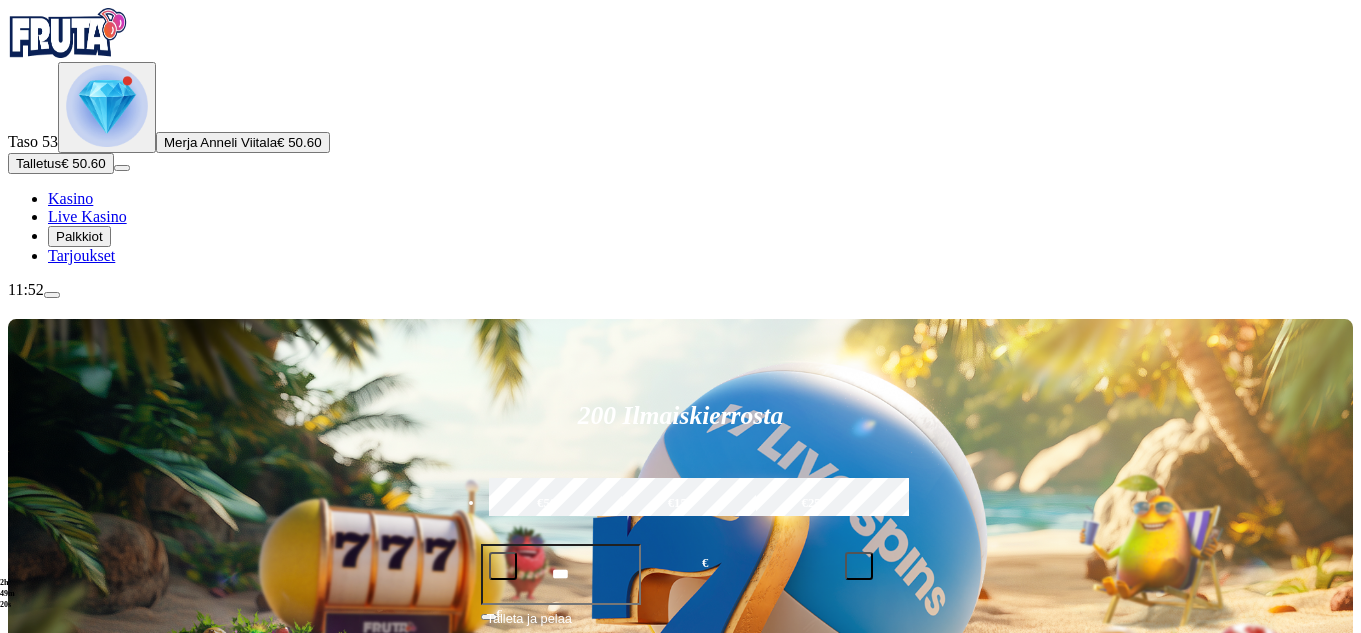 click at bounding box center (953, 858) 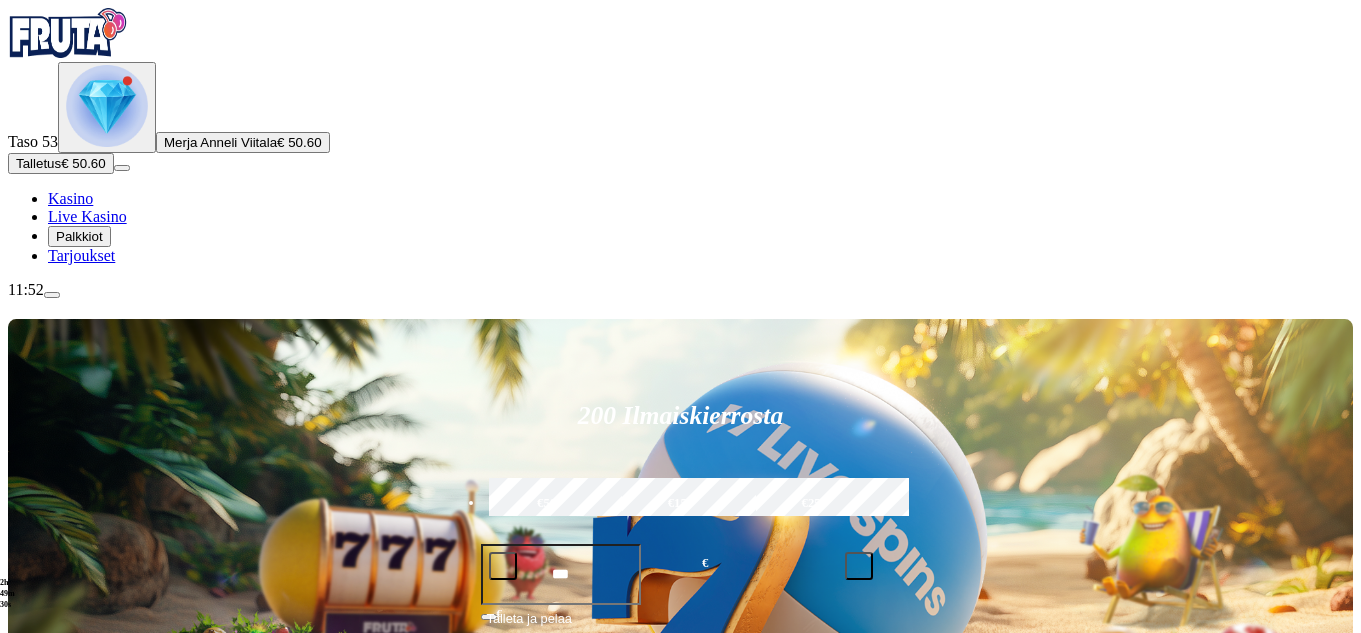 type on "*******" 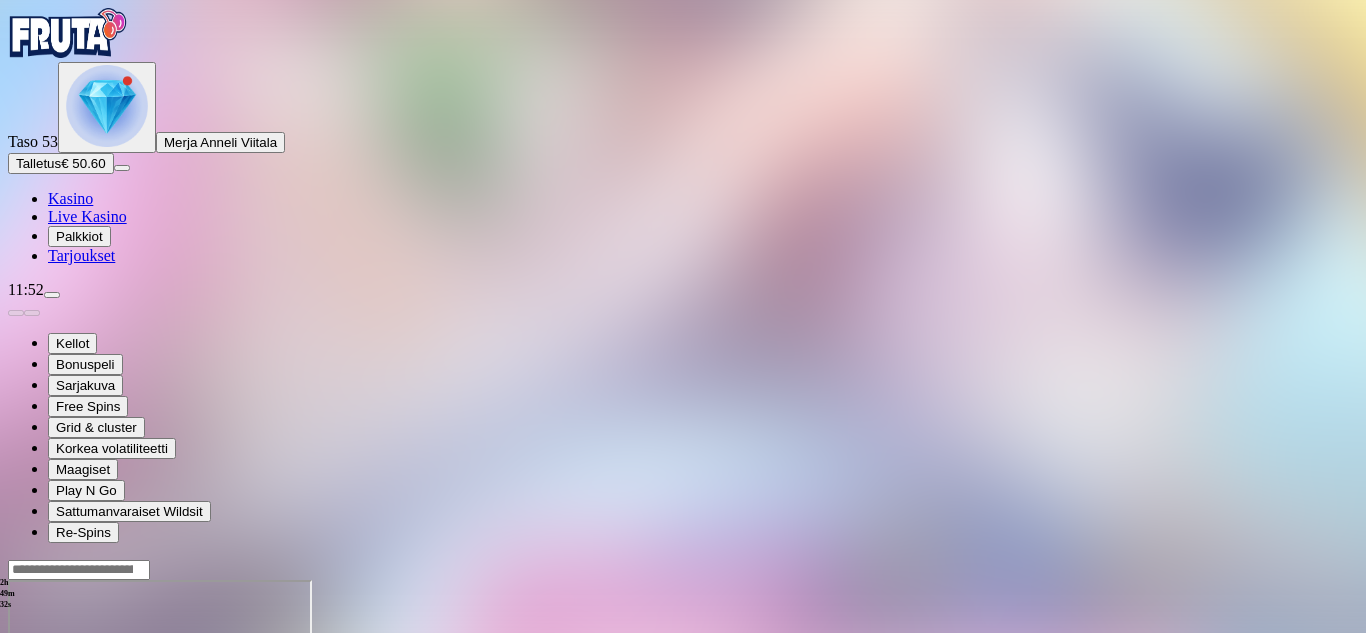 click on "2h 49m 32s Taso   53 Merja Anneli  Viitala Talletus € 50.60 Kasino Live Kasino Palkkiot Tarjoukset 11:52 Kellot Bonuspeli Sarjakuva Free Spins Grid & cluster Korkea volatiliteetti Maagiset Play N Go Sattumanvaraiset Wildsit Re-Spins 2h 49m 33s Talletus Kokonaissaldo € 50.60 Kotiutus € 50.60 Bonukset € 0.00 Talletus Aulaan" at bounding box center [683, 480] 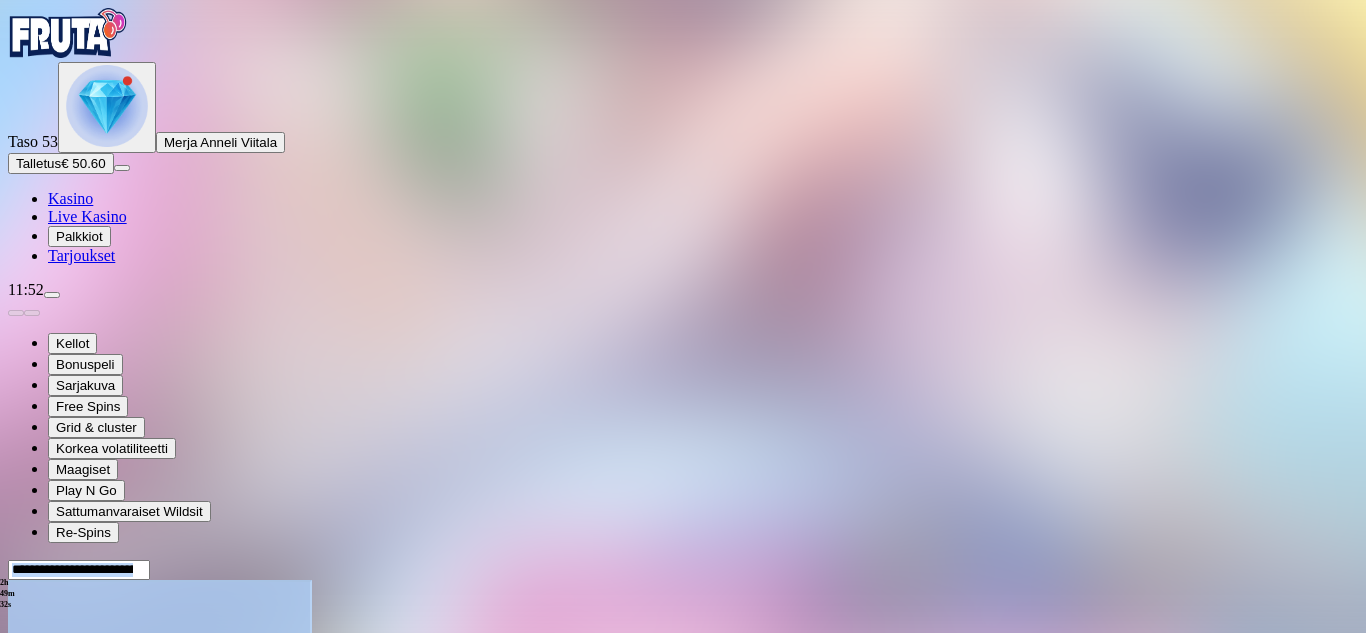 click on "2h 49m 32s Taso   53 Merja Anneli  Viitala Talletus € 50.60 Kasino Live Kasino Palkkiot Tarjoukset 11:52 Kellot Bonuspeli Sarjakuva Free Spins Grid & cluster Korkea volatiliteetti Maagiset Play N Go Sattumanvaraiset Wildsit Re-Spins 2h 49m 33s Talletus Kokonaissaldo € 50.60 Kotiutus € 50.60 Bonukset € 0.00 Talletus Aulaan" at bounding box center [683, 480] 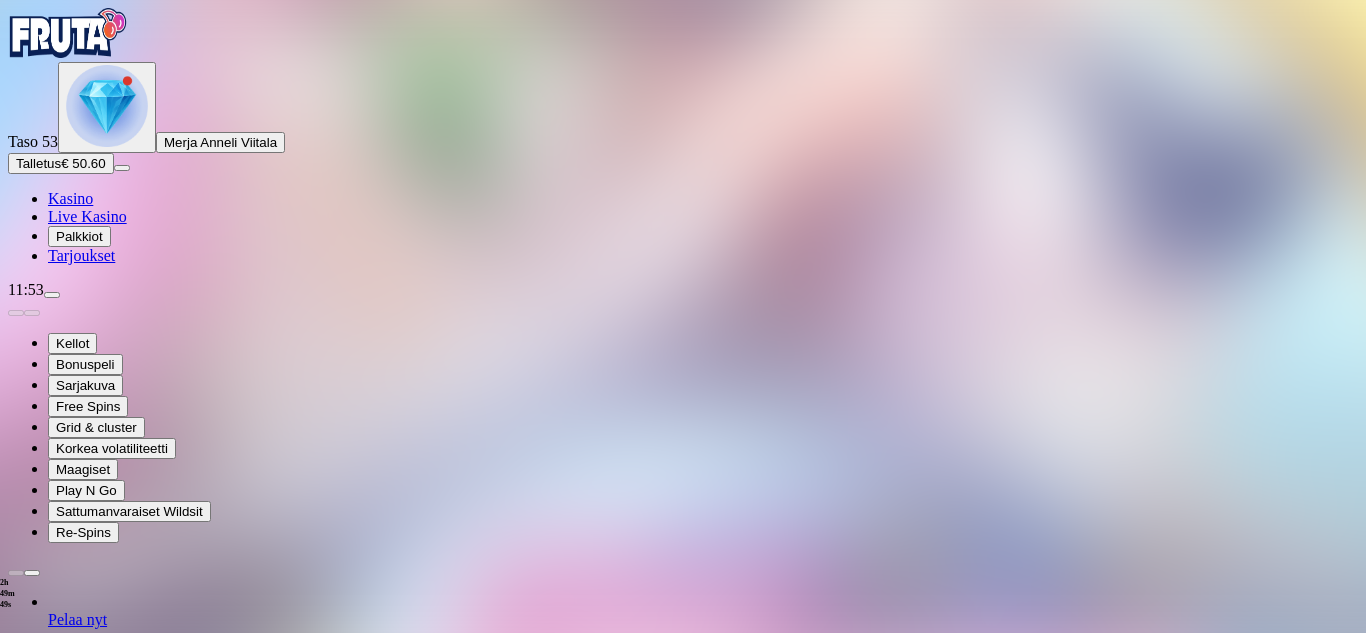 click on "2h 49m 50s Talletus Kokonaissaldo € 50.60 Kotiutus € 50.60 Bonukset € 0.00 Talletus Aulaan" at bounding box center (683, 1345) 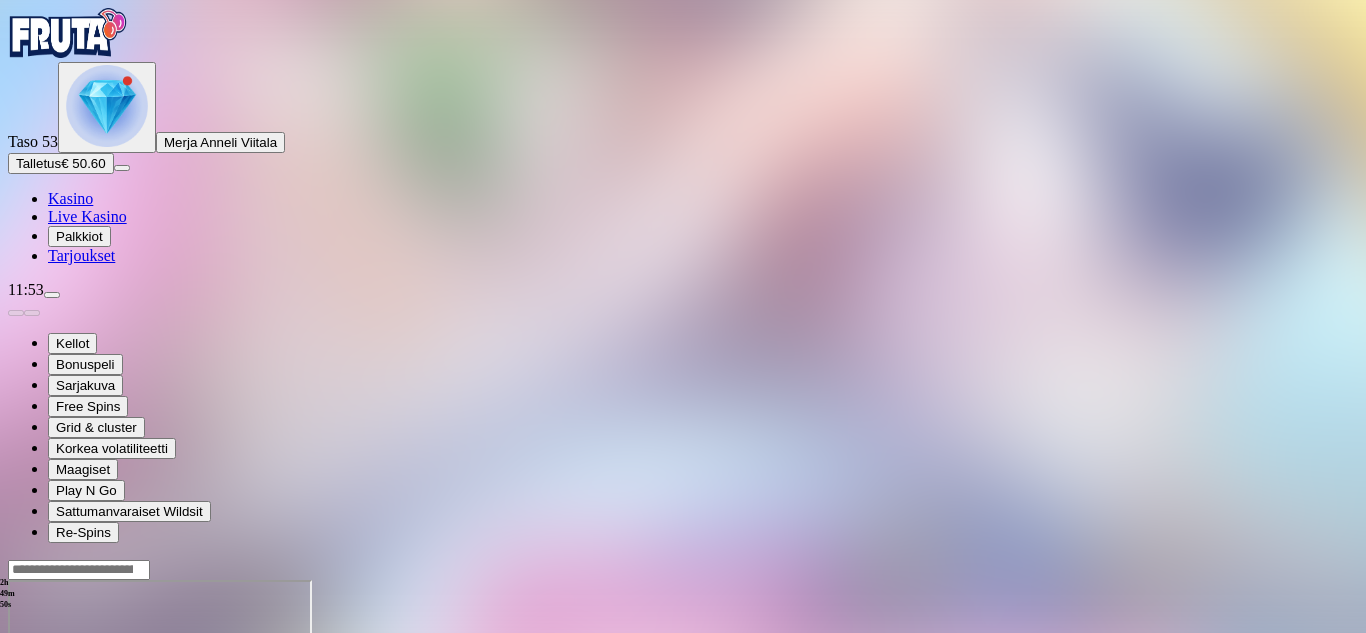 click on "Kellot Bonuspeli Sarjakuva Free Spins Grid & cluster Korkea volatiliteetti Maagiset Play N Go Sattumanvaraiset Wildsit Re-Spins" at bounding box center (683, 421) 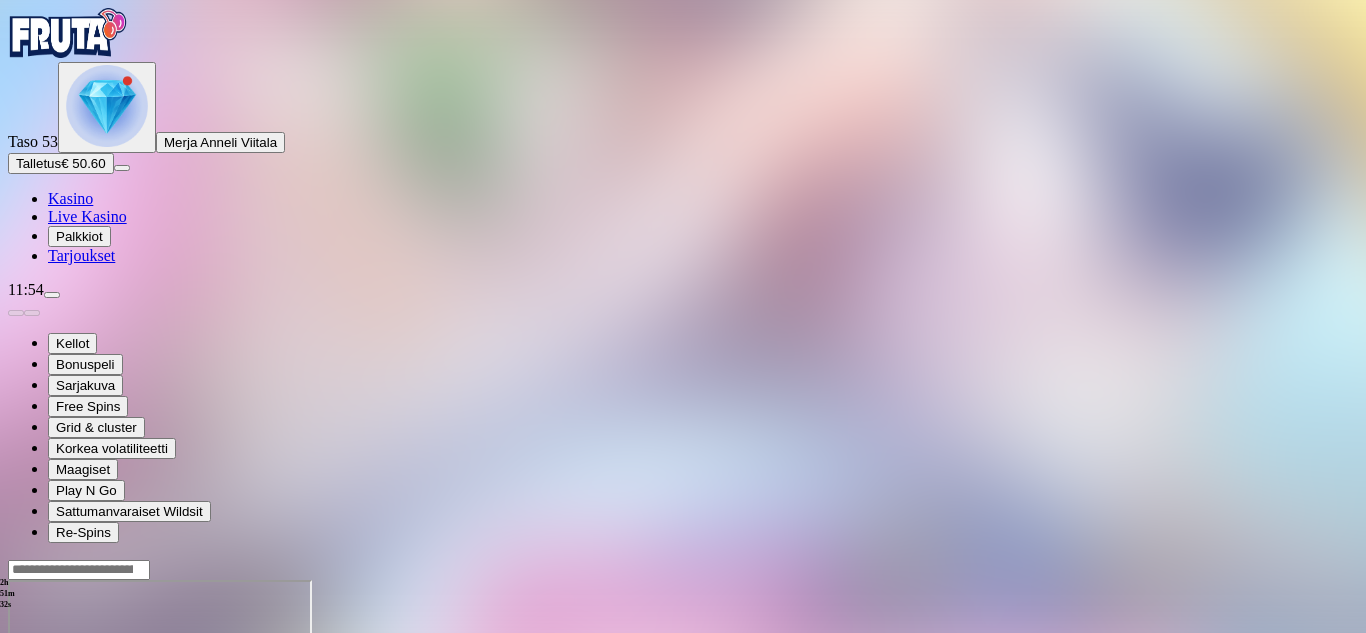 click on "Talletus" at bounding box center [38, 163] 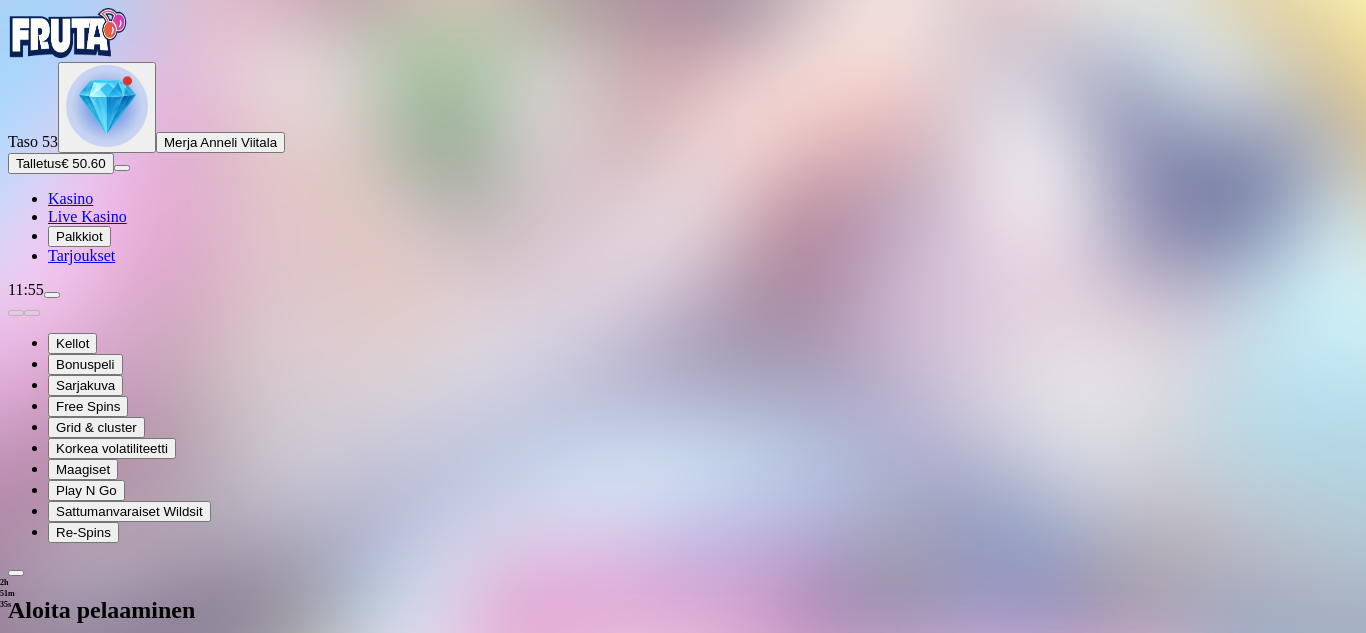 click on "€50" at bounding box center (211, 713) 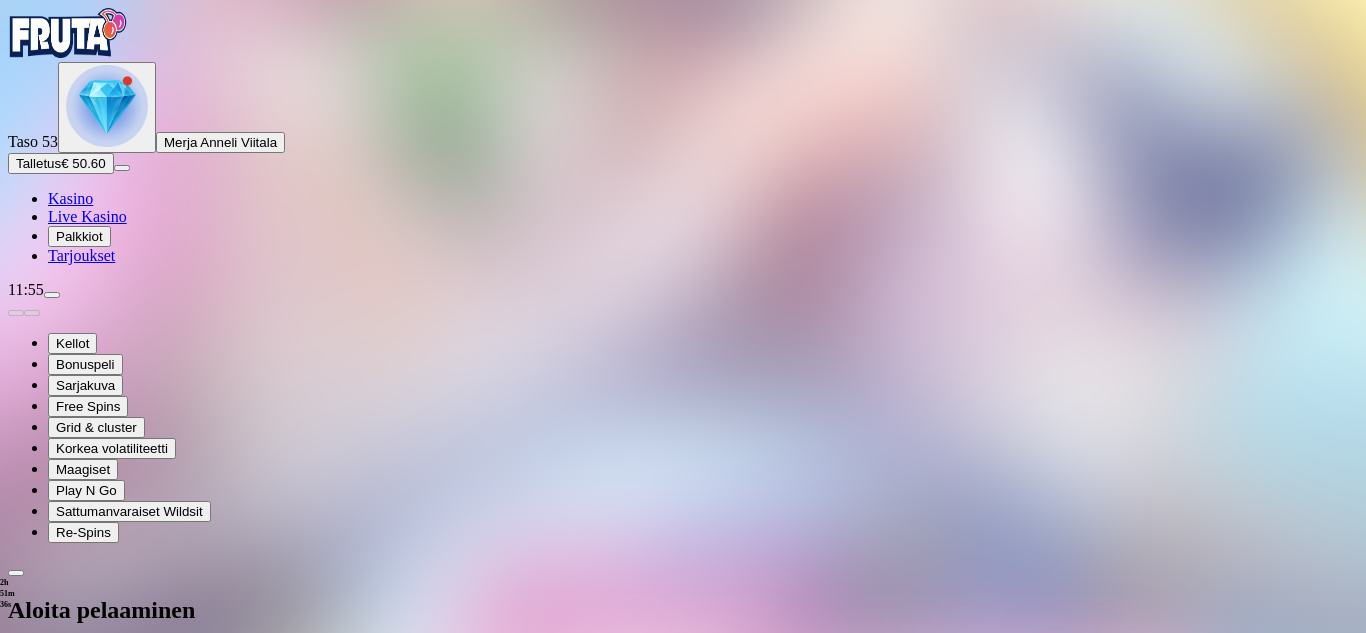 click on "TALLETA JA PELAA" at bounding box center (76, 878) 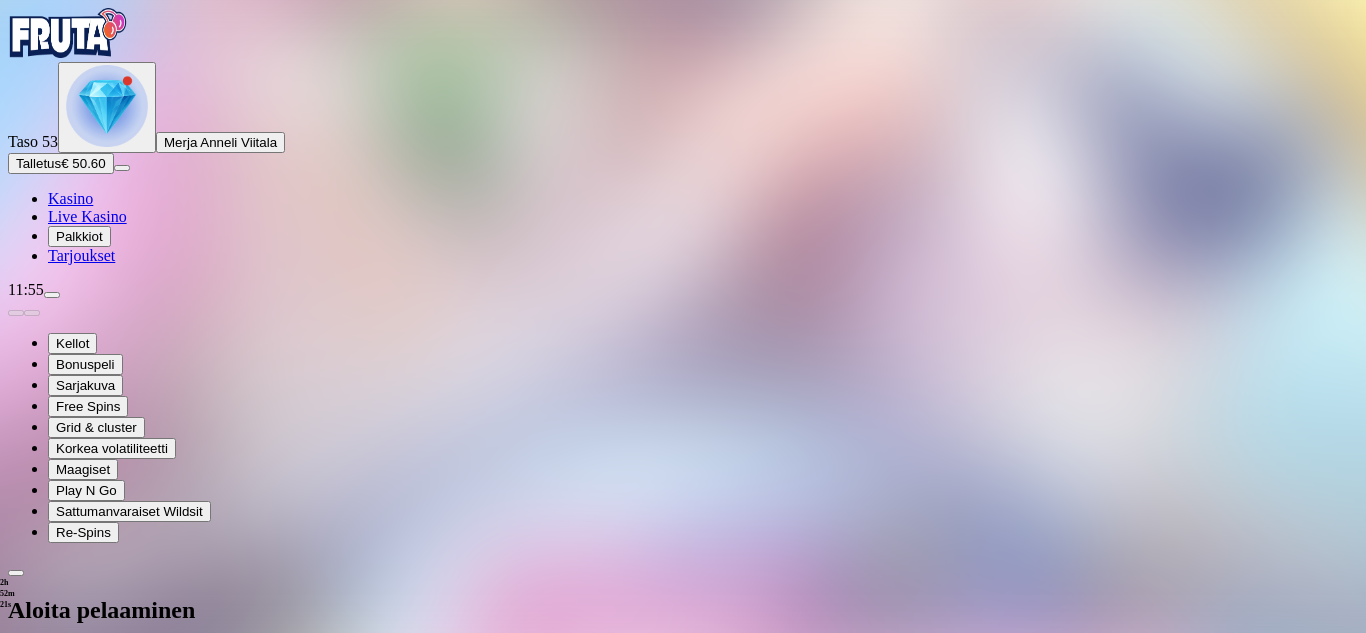 click at bounding box center [683, 820] 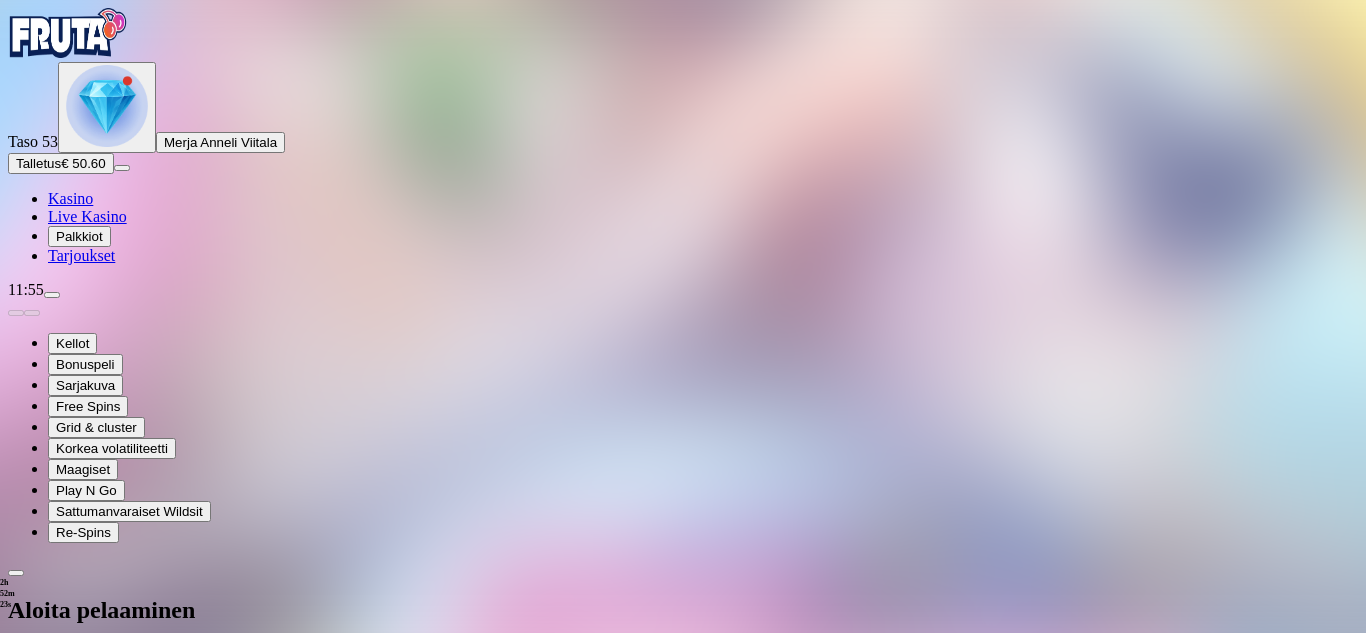 click at bounding box center [683, 662] 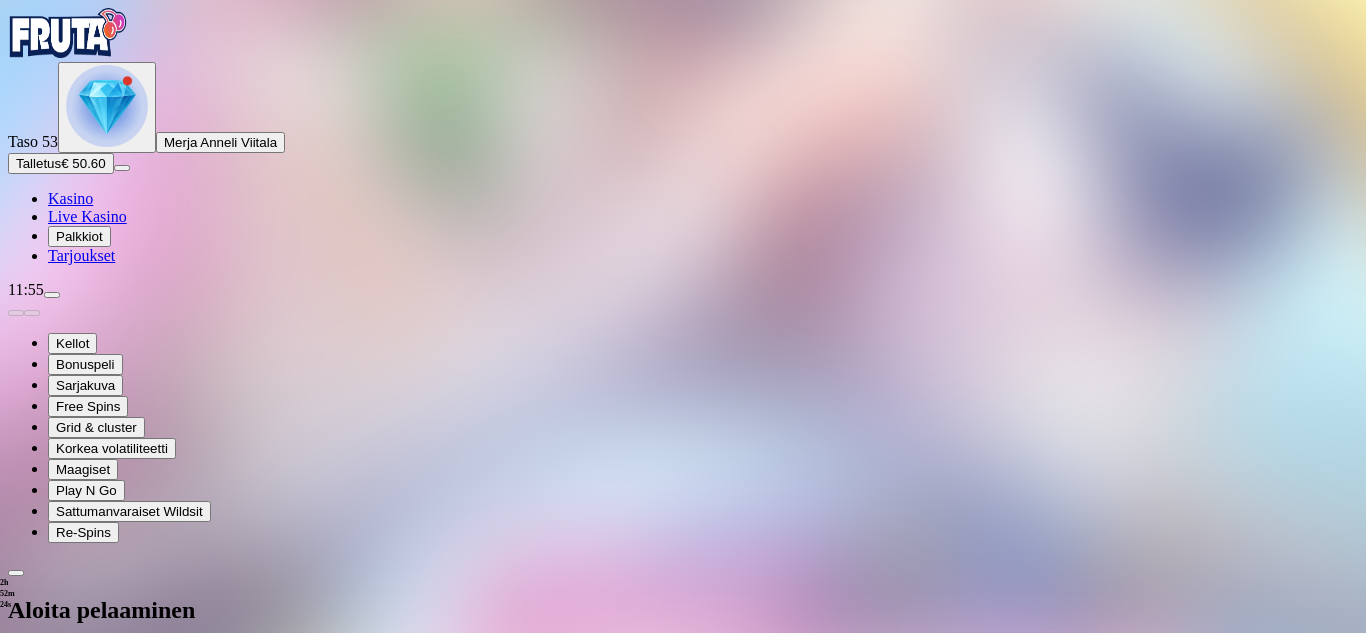 click at bounding box center [683, 712] 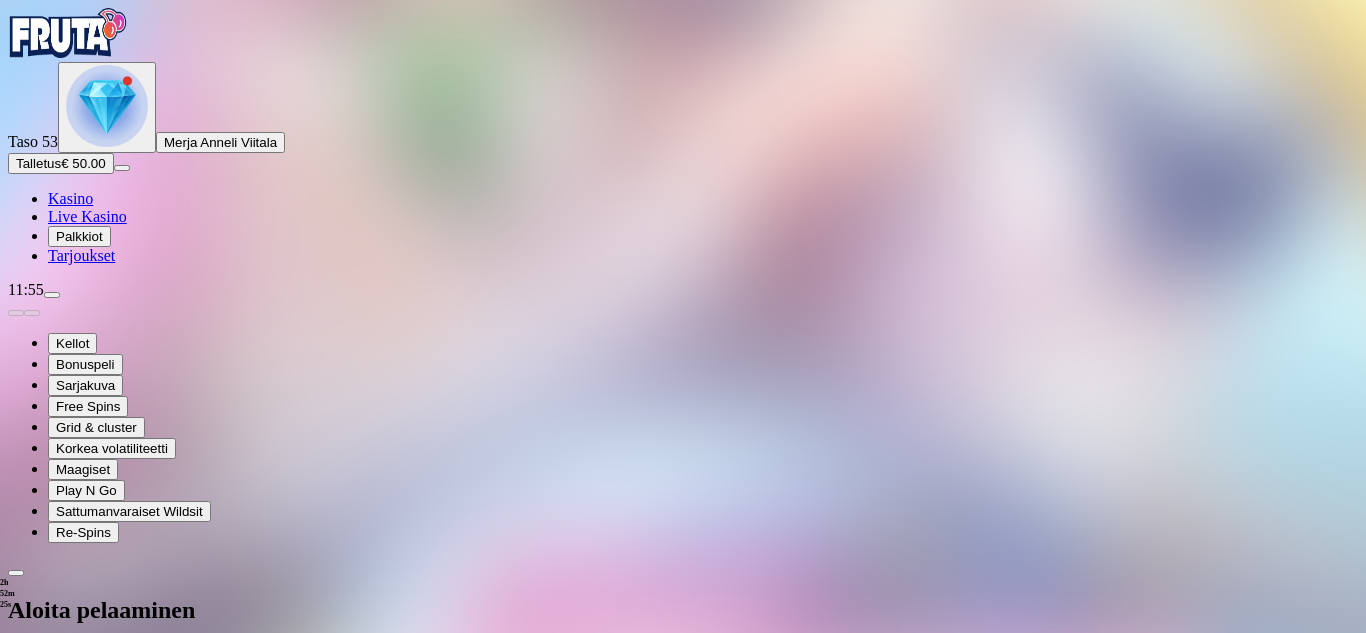 click at bounding box center (683, 712) 